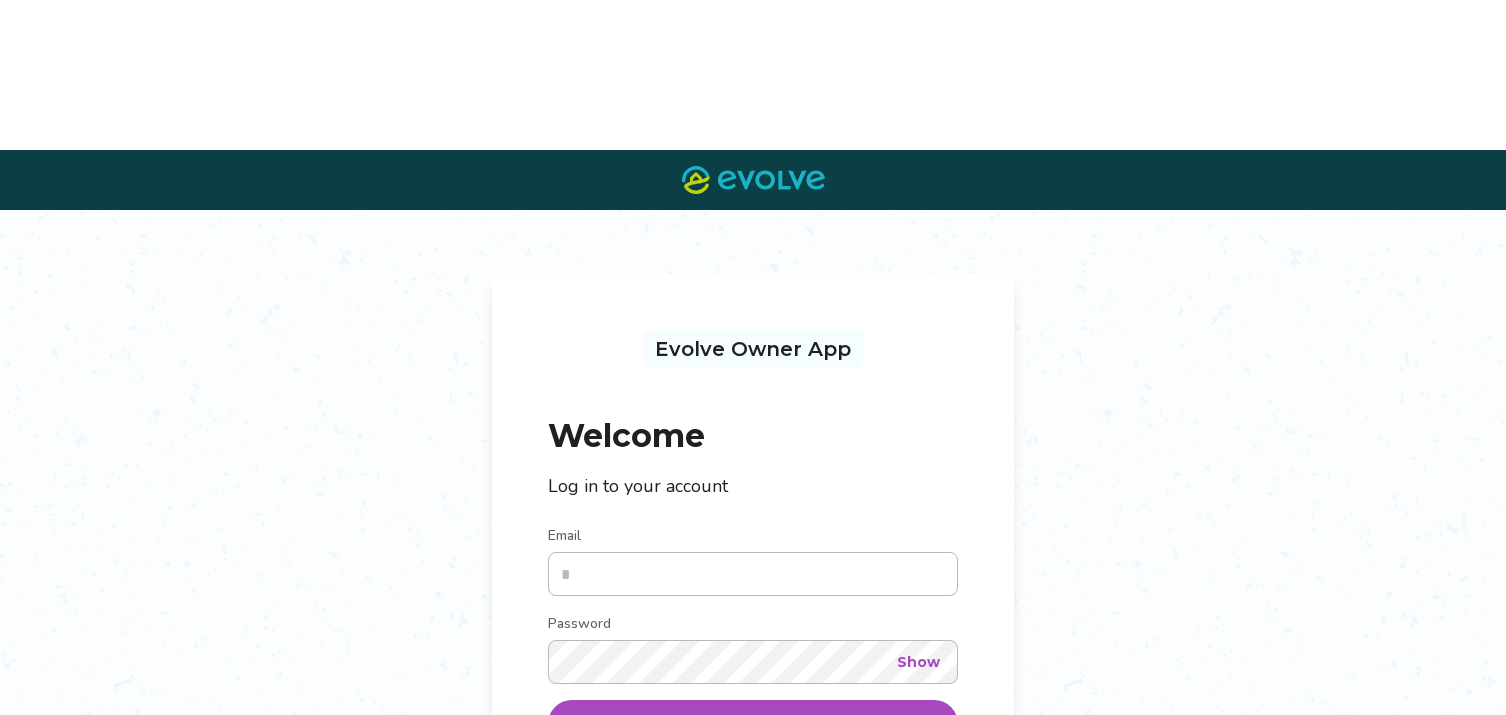 scroll, scrollTop: 0, scrollLeft: 0, axis: both 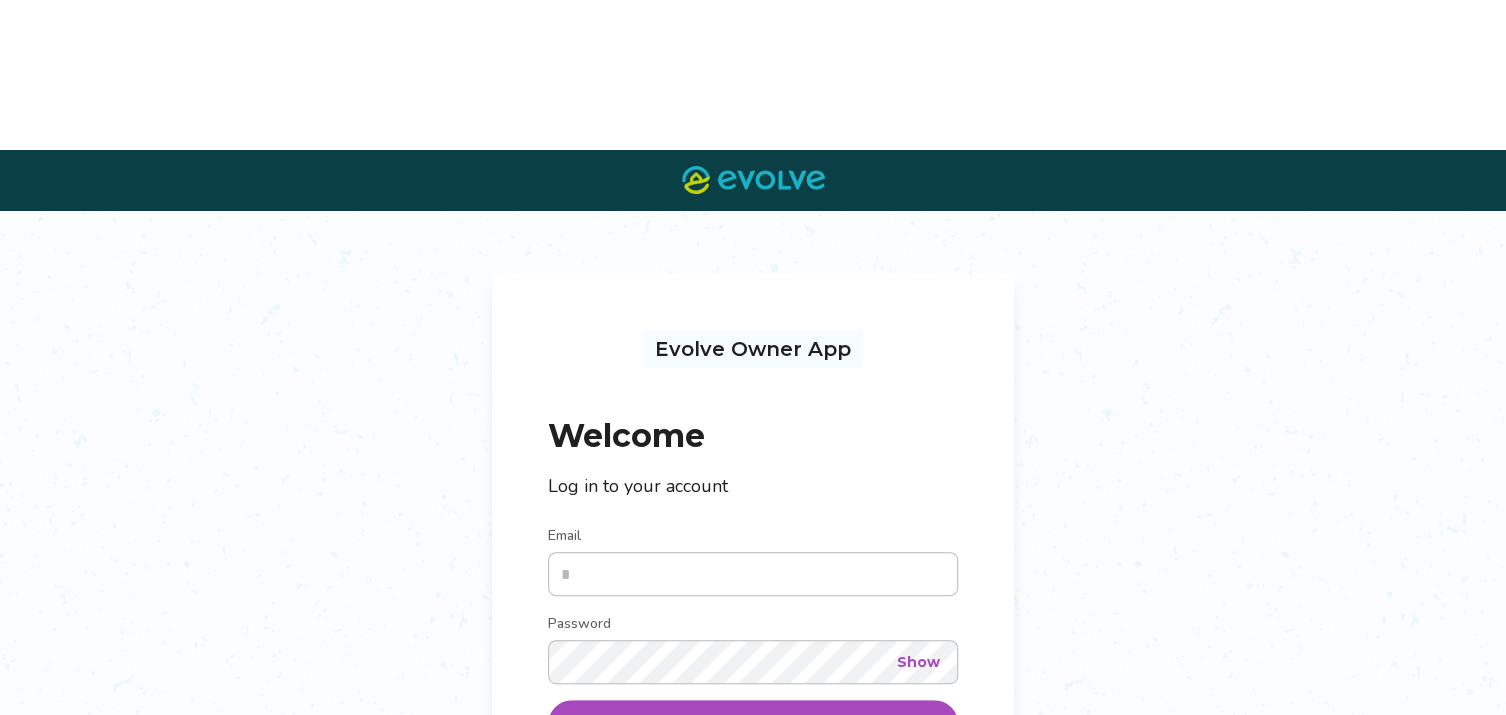 type on "**********" 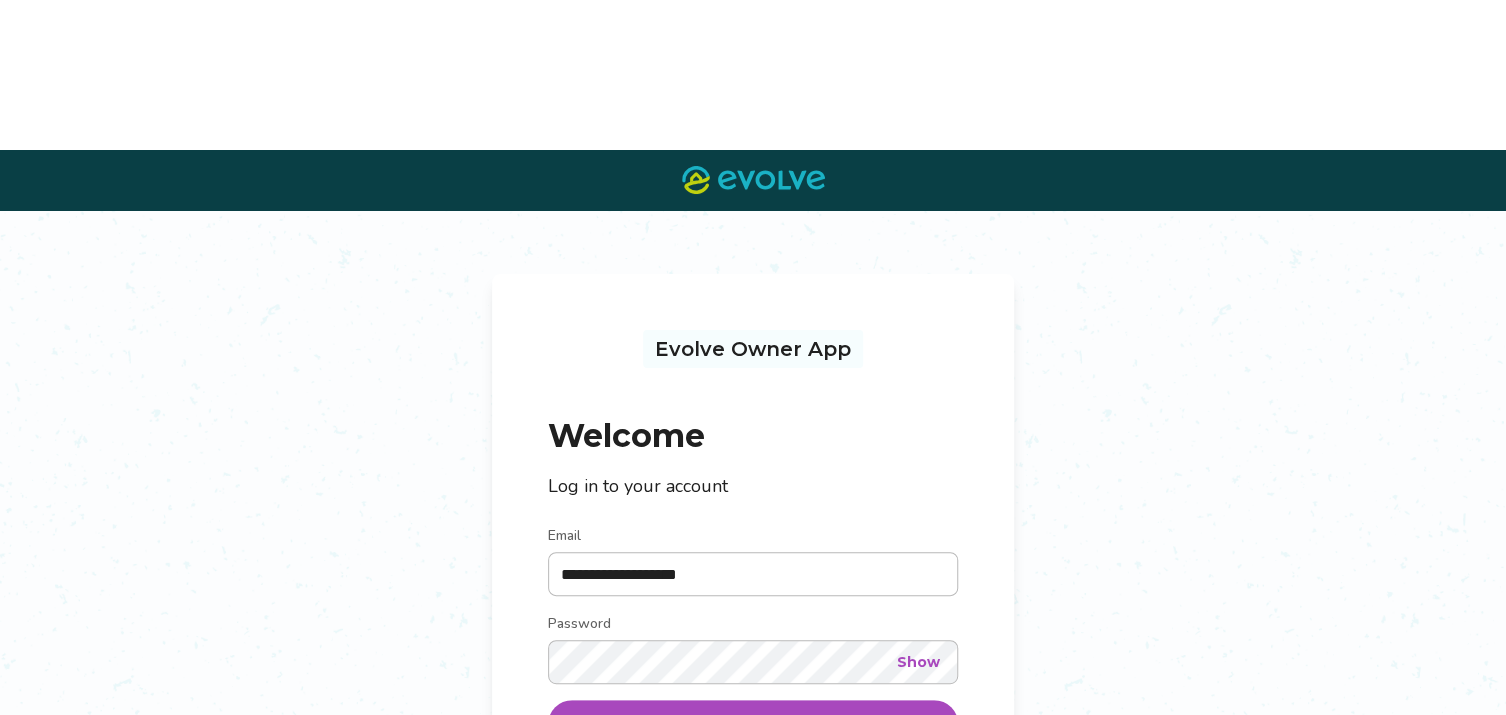 click on "Log in" at bounding box center [753, 724] 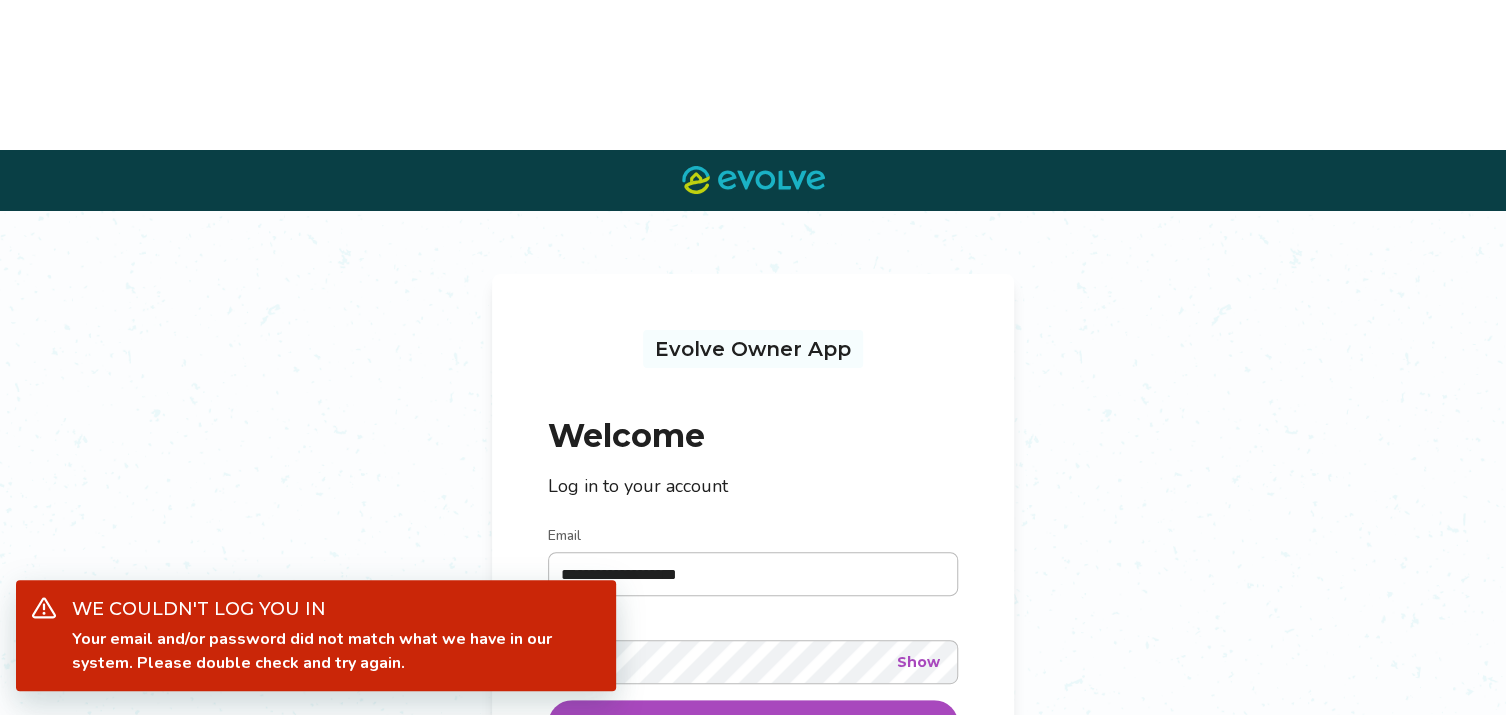 click on "Log in" at bounding box center [753, 724] 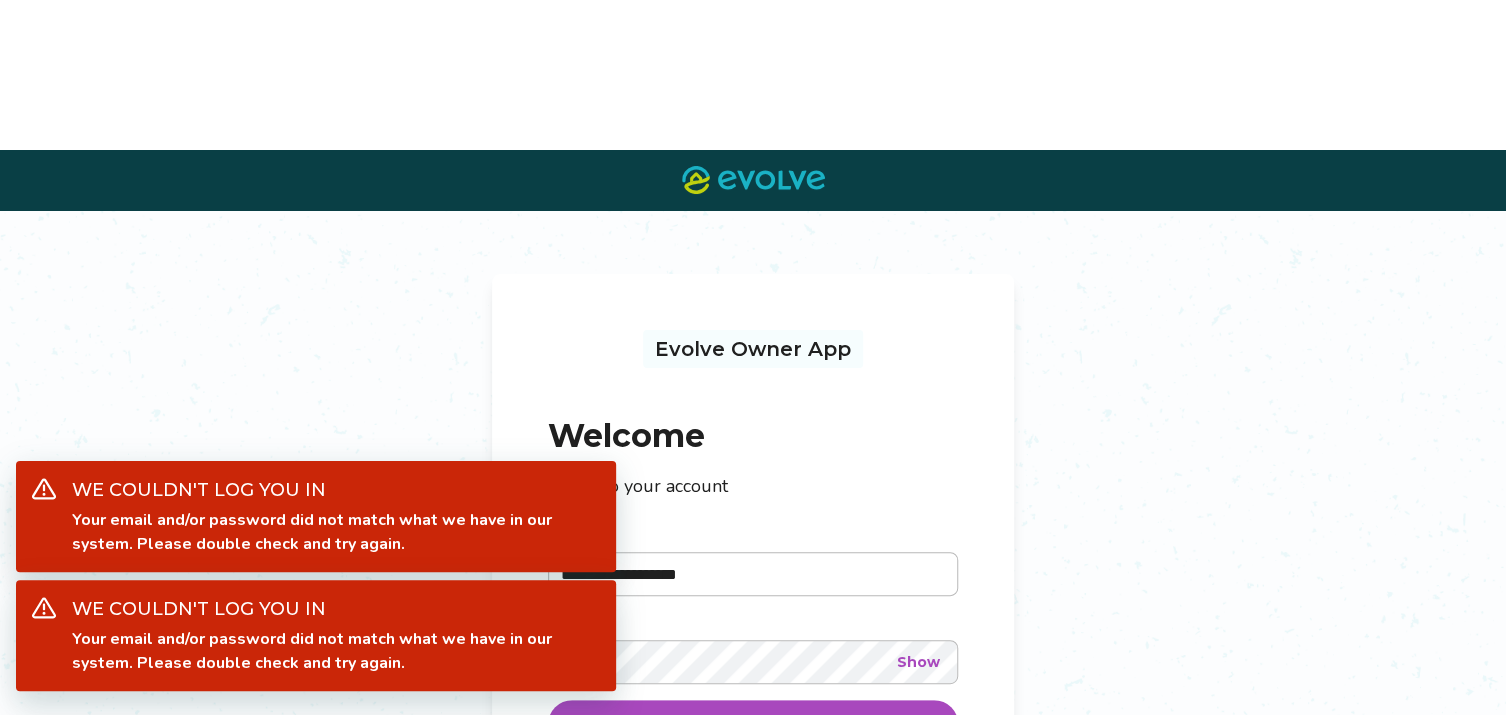 drag, startPoint x: 984, startPoint y: 398, endPoint x: 1026, endPoint y: 392, distance: 42.426407 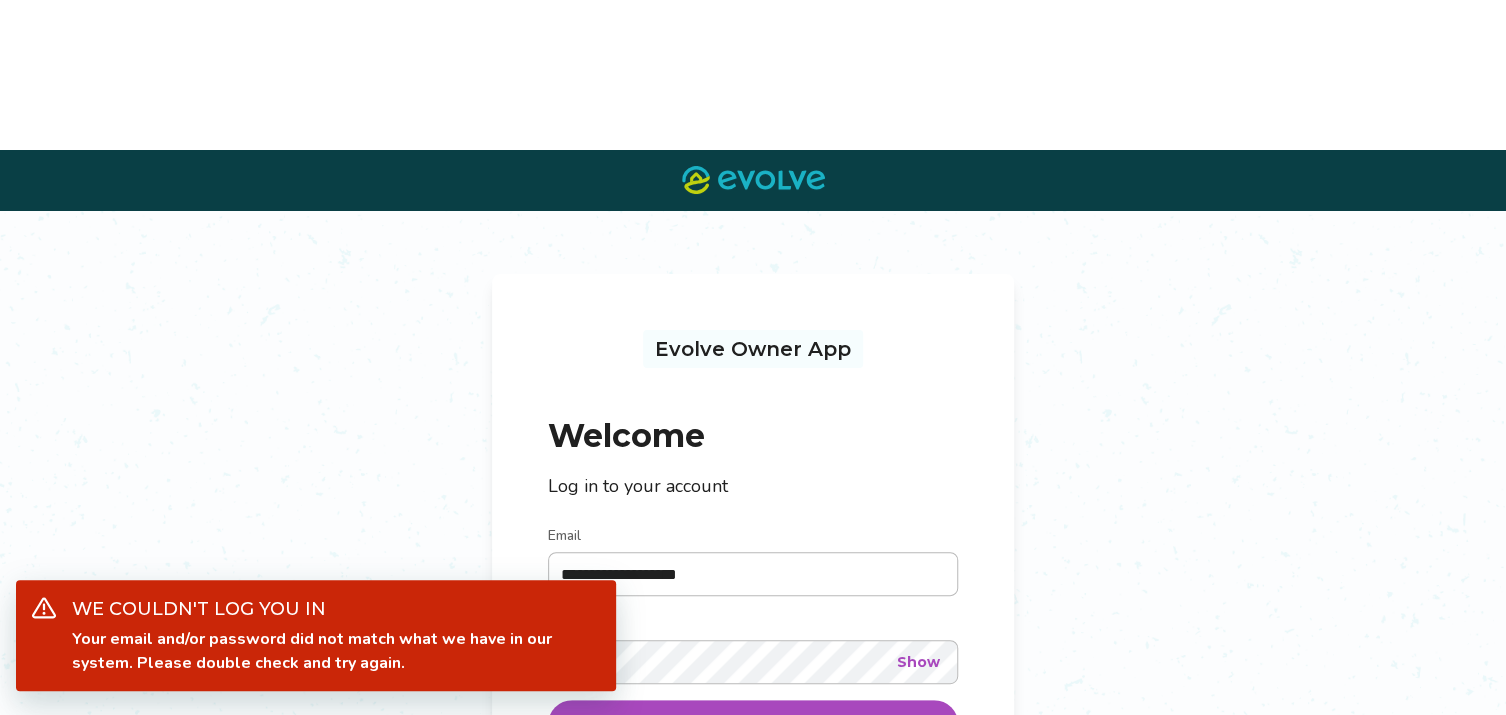 click on "**********" at bounding box center [753, 591] 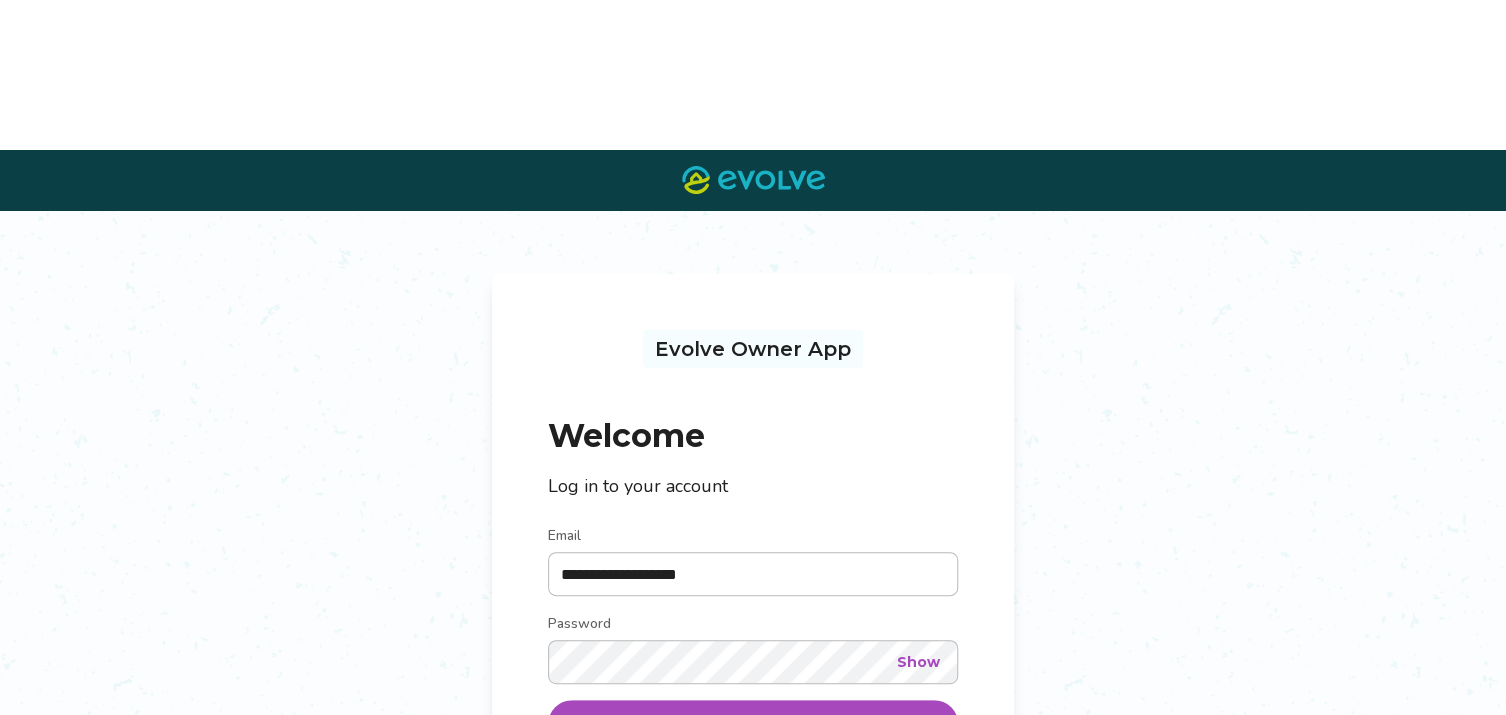 click on "Show" at bounding box center (918, 662) 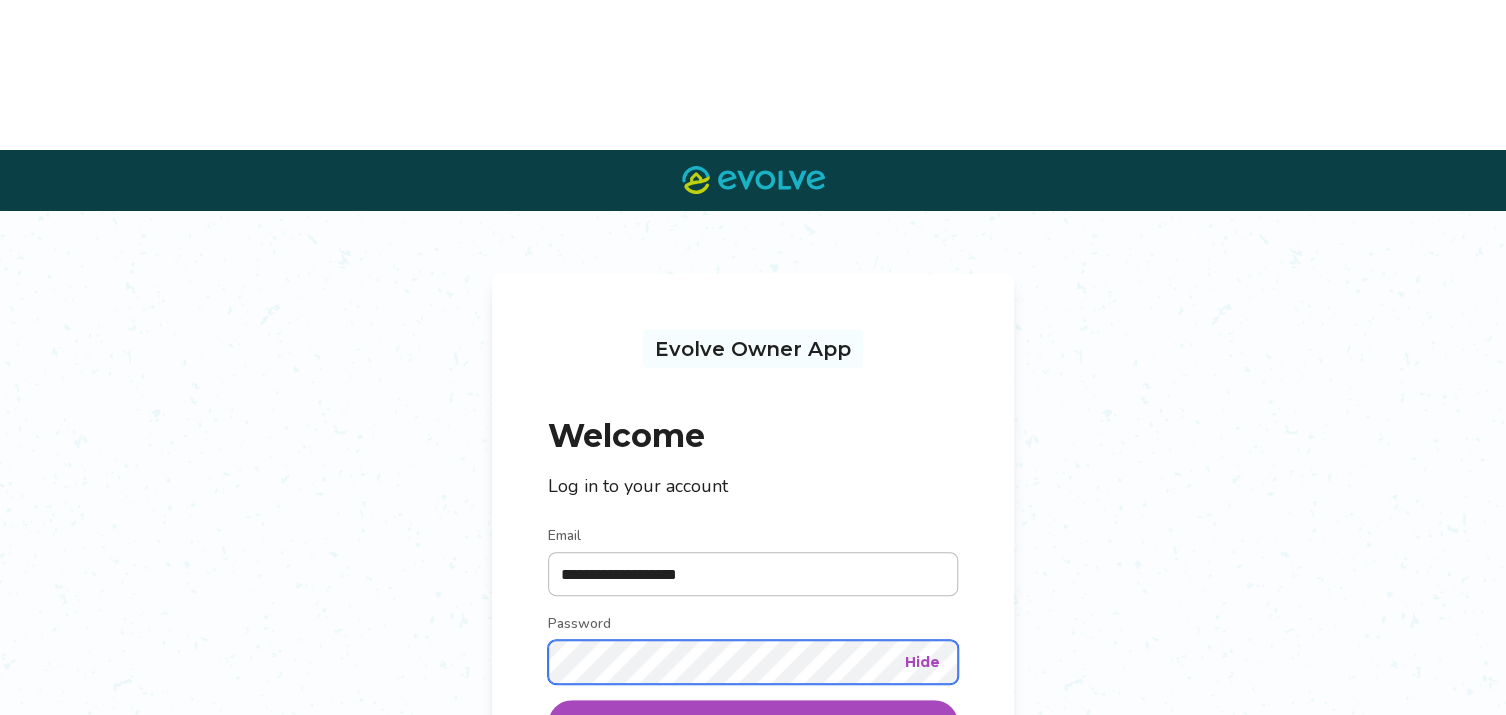 click on "**********" at bounding box center (753, 623) 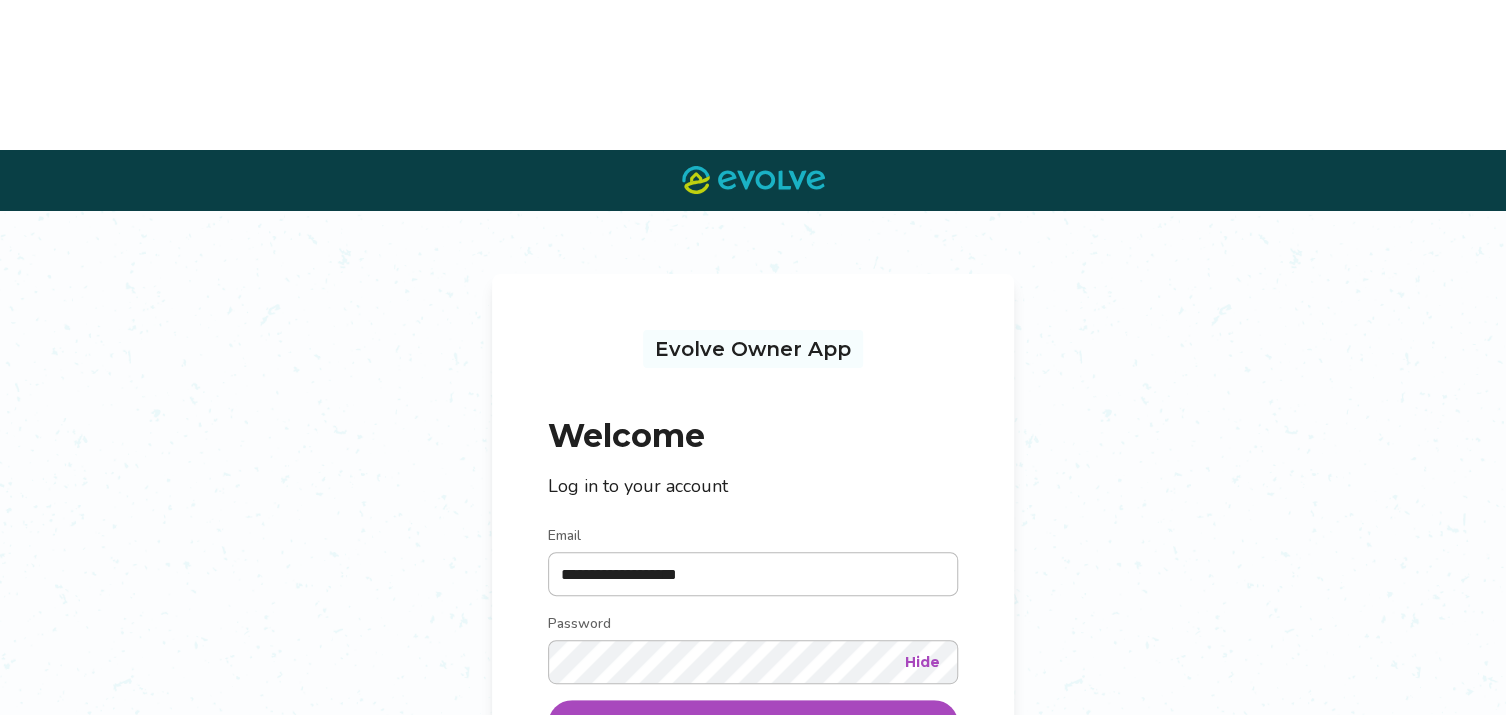 click on "Log in" at bounding box center [753, 724] 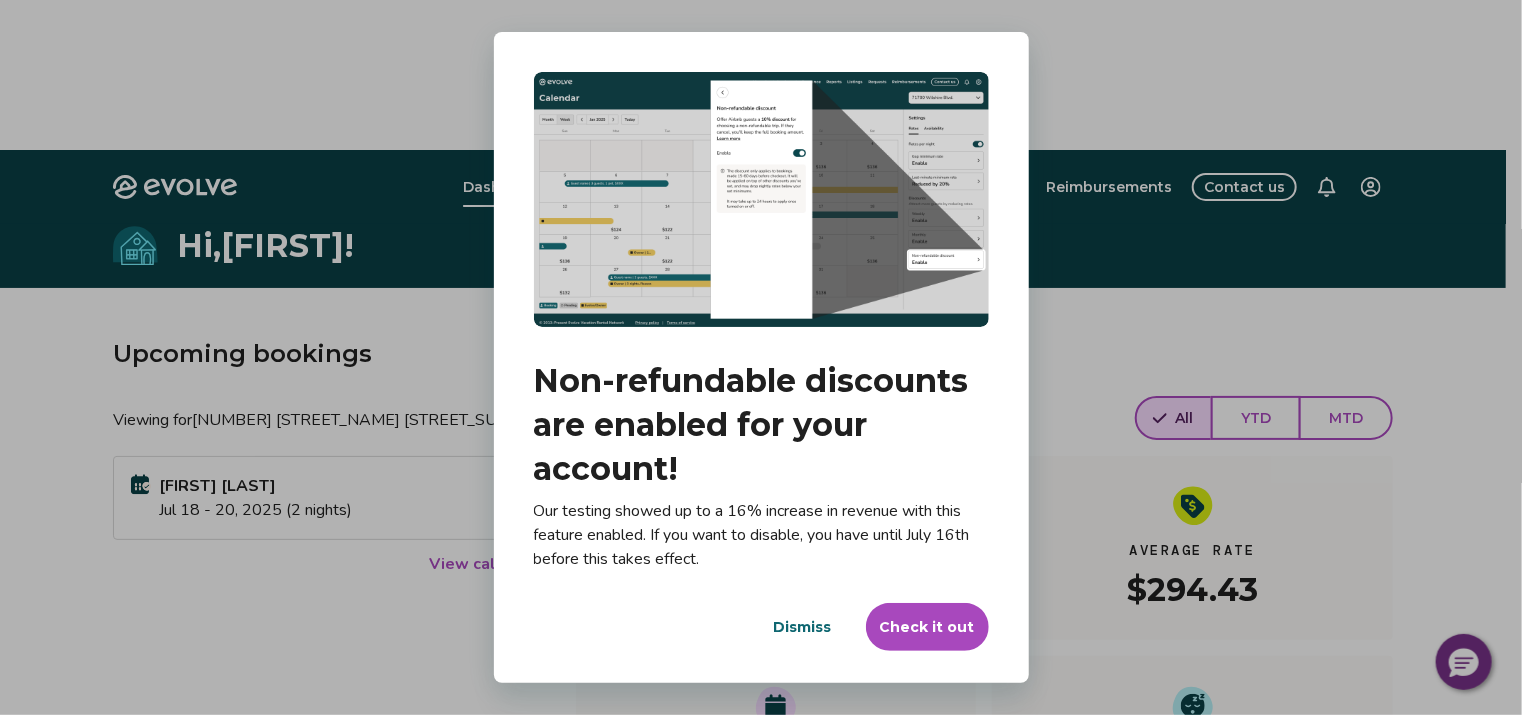 click on "Dismiss" at bounding box center (803, 627) 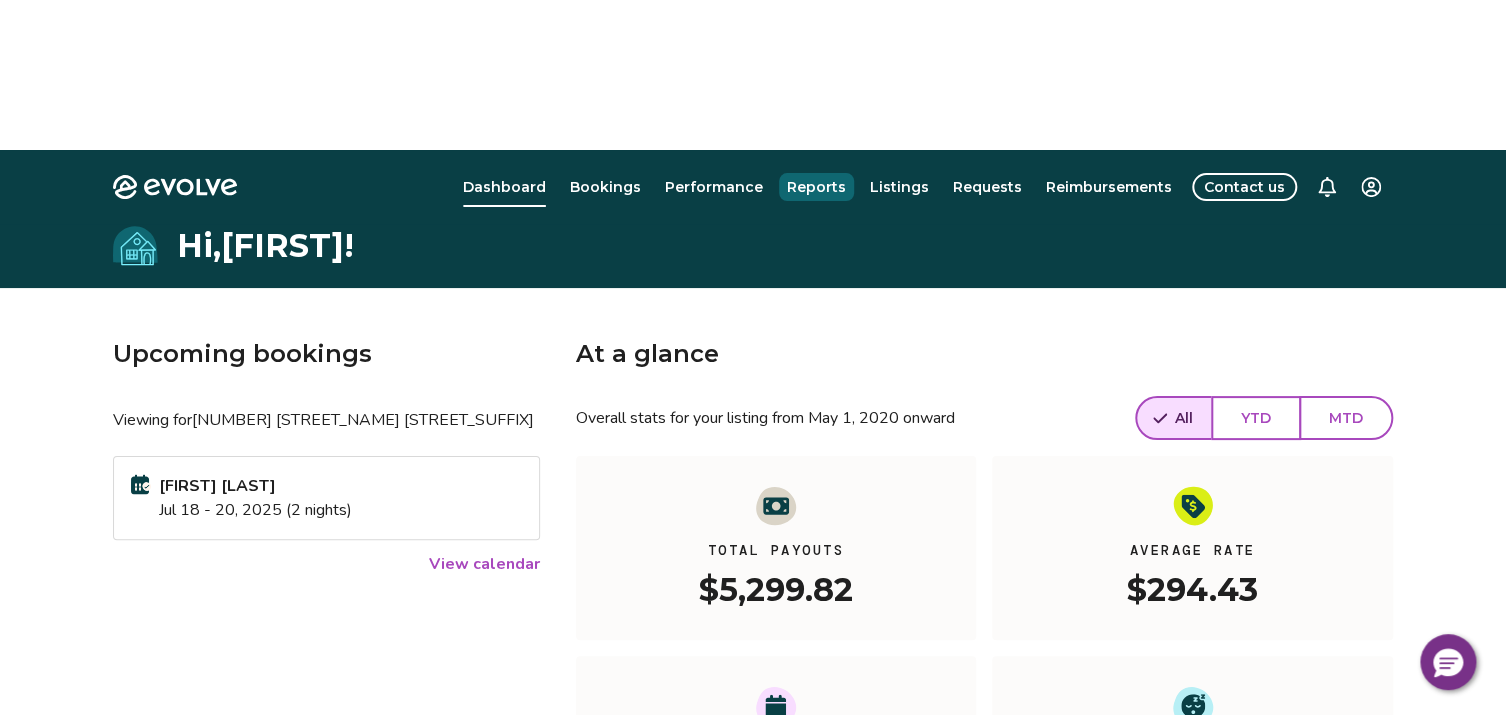 click on "Reports" at bounding box center (816, 187) 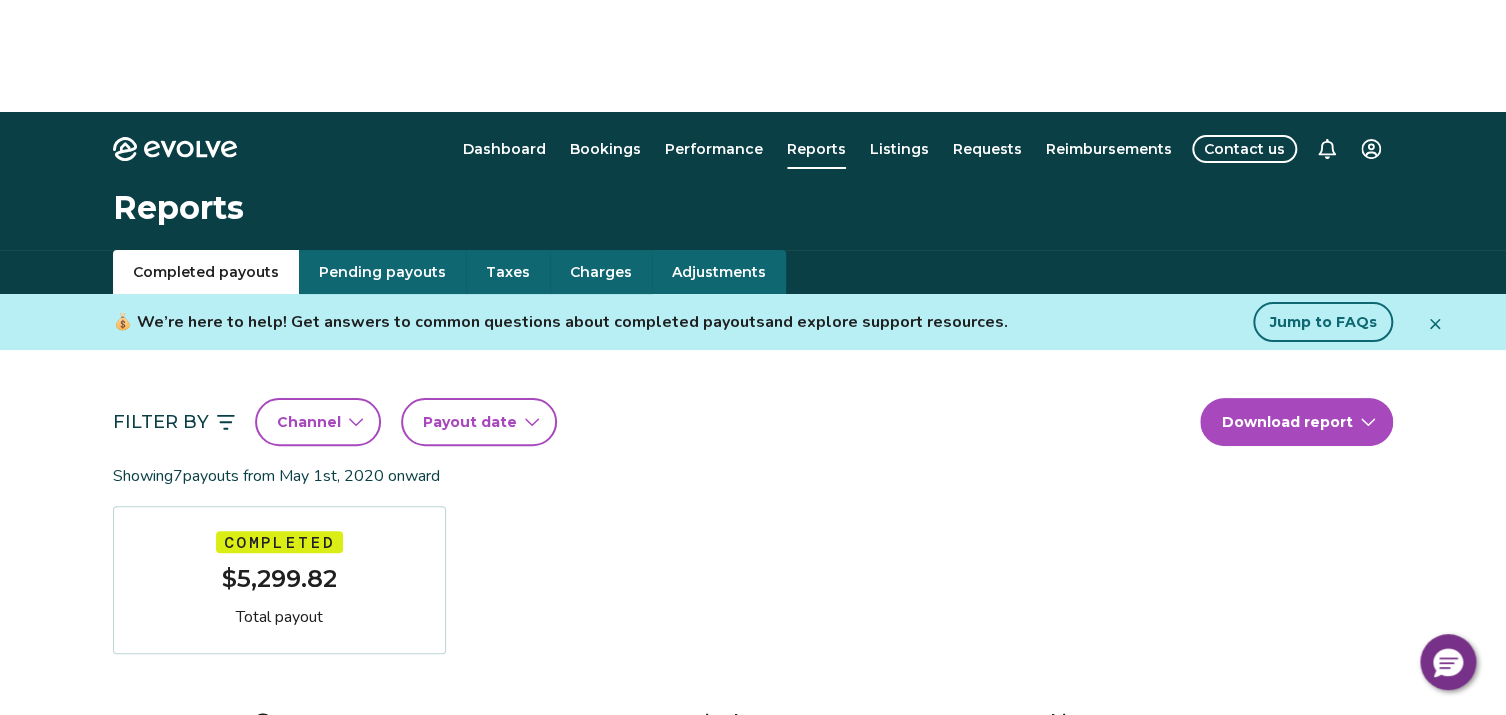 scroll, scrollTop: 0, scrollLeft: 0, axis: both 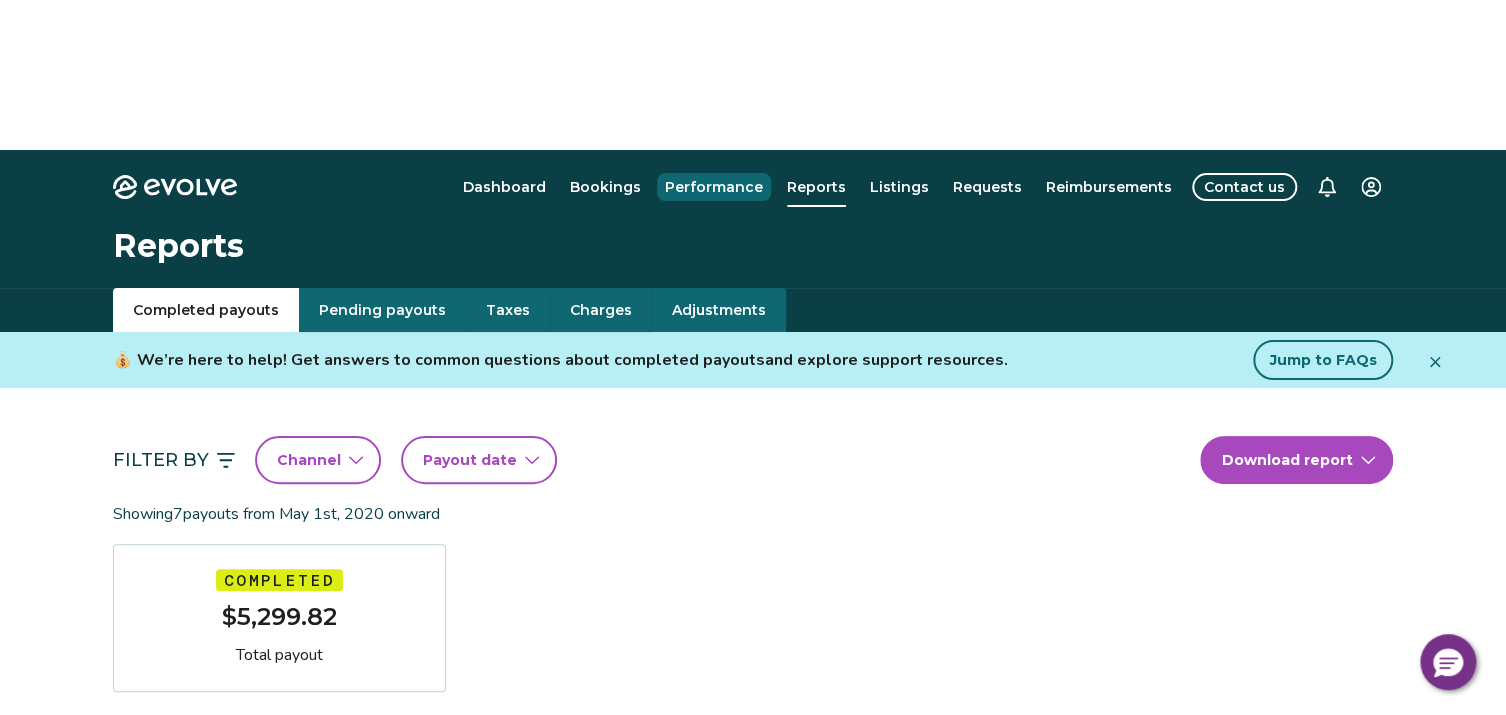 click on "Performance" at bounding box center [714, 187] 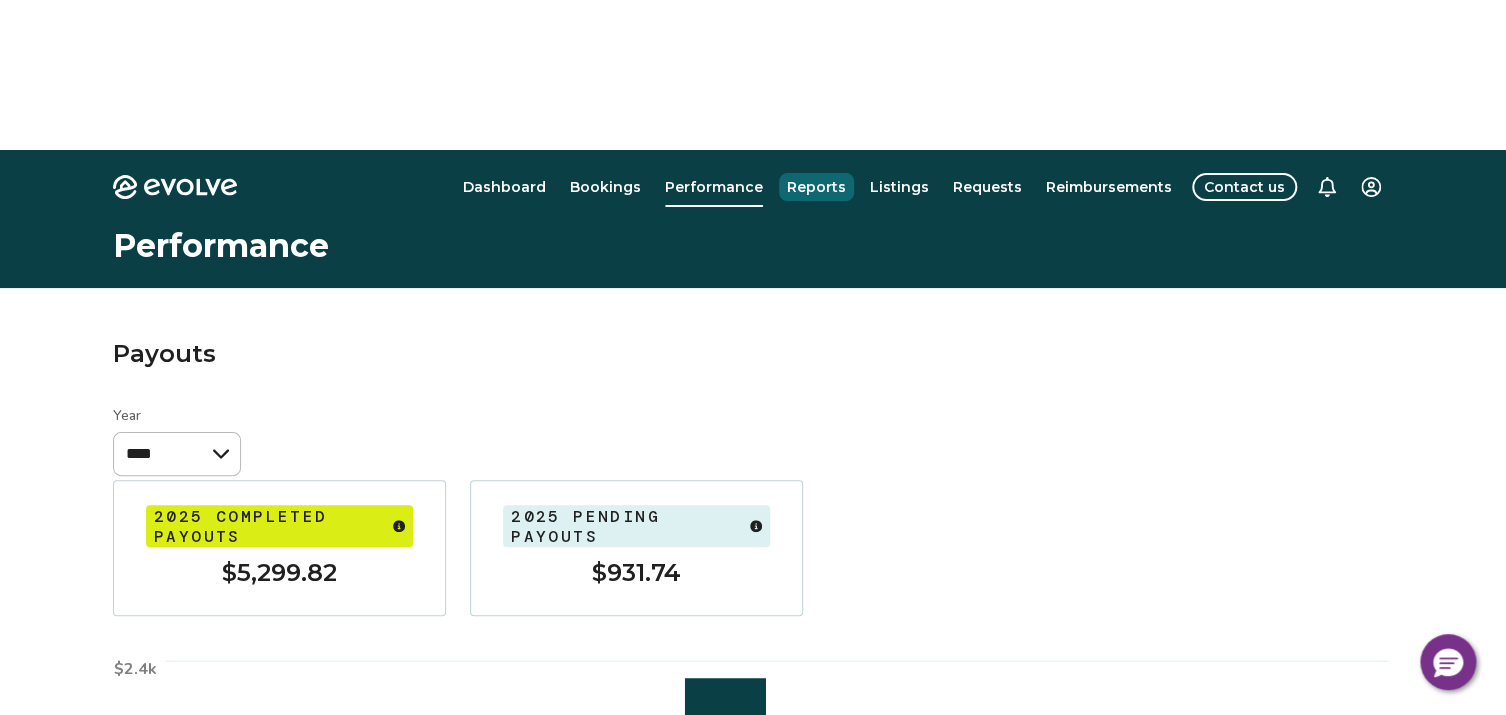 click on "Reports" at bounding box center [816, 187] 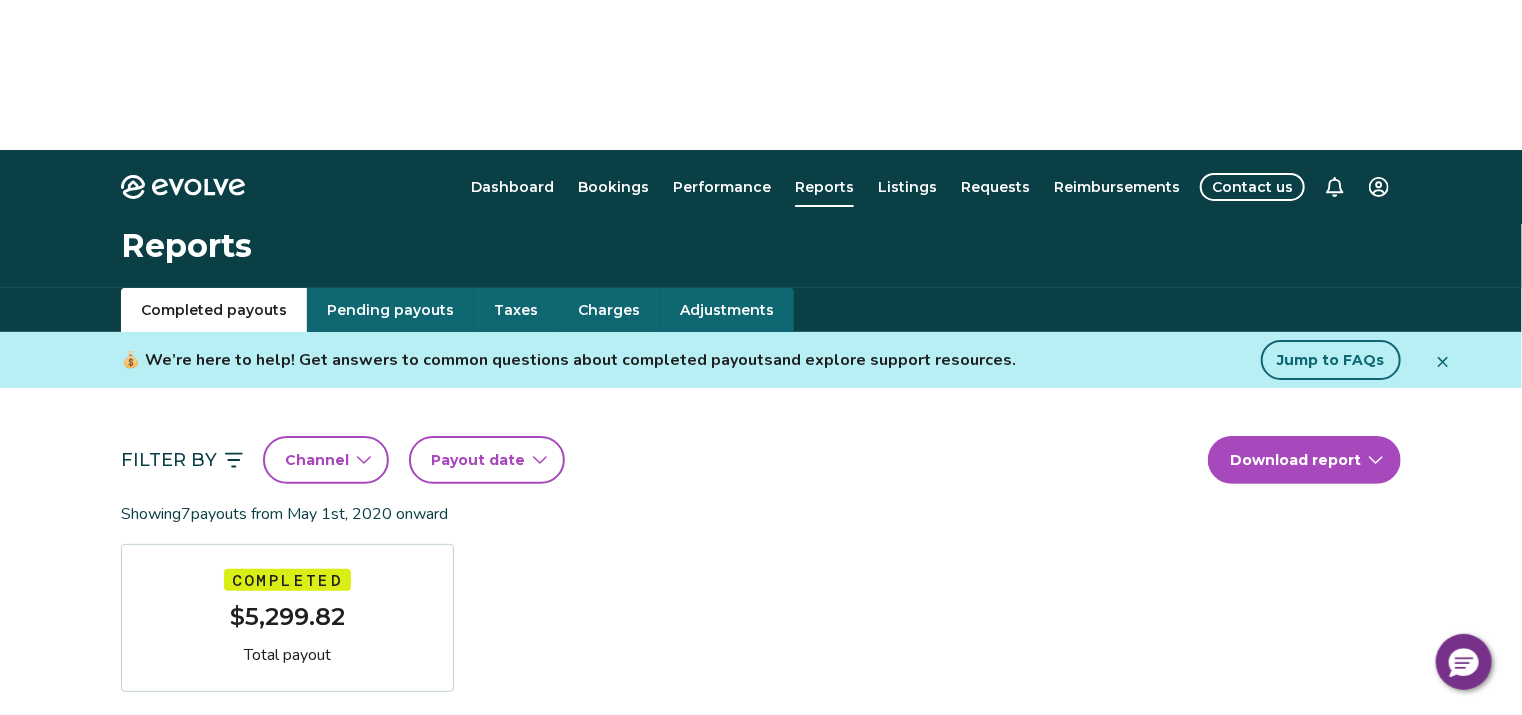 click on "Evolve Dashboard Bookings Performance Reports Listings Requests Reimbursements Contact us Reports Completed payouts Pending payouts Taxes Charges Adjustments 💰 We’re here to help! Get answers to common questions about   completed payouts  and explore support resources. Jump to FAQs Filter By  Channel Payout date Download   report Showing  7  payouts   from May 1st, 2020 onward Completed $5,299.82 Total payout Payout Date Guest Trip dates Booking ID Payout Jul 5, 2025 [FIRST] [LAST] Jul 3 - Jul 6, 2025 14650975 $848.41 Jun 29, 2025 [FIRST] [LAST] Jun 27 - Jun 29, 2025 14691956 $636.51 Jun 22, 2025 [FIRST] [LAST] Jun 20 - Jun 22, 2025 14694668 $636.51 Jun 15, 2025 [FIRST] [LAST] Jun 13 - Jun 17, 2025 14643726 $1,014.95 May 26, 2025 [FIRST] [LAST] May 24 - May 26, 2025 14620810 $537.57 Apr 12, 2025 [FIRST] [LAST] Apr 10 - Apr 13, 2025 14396478 $965.61 Feb 16, 2025 [FIRST] [LAST] Feb 14 - Feb 16, 2025 14197550 $660.26 Completed Payout FAQs How is my payout amount calculated? When will I receive my payout?       |" at bounding box center [761, 974] 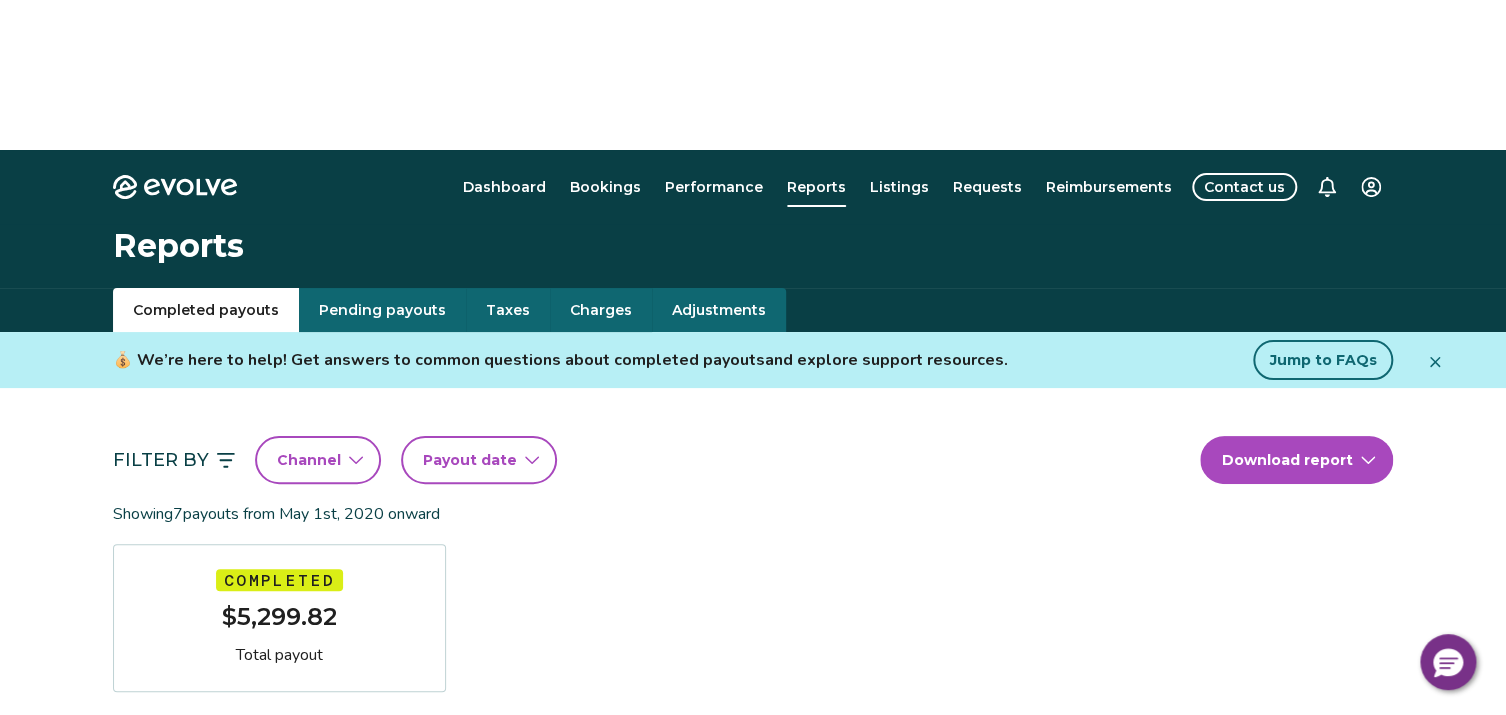 click on "Evolve Dashboard Bookings Performance Reports Listings Requests Reimbursements Contact us Reports Completed payouts Pending payouts Taxes Charges Adjustments 💰 We’re here to help! Get answers to common questions about   completed payouts  and explore support resources. Jump to FAQs Filter By  Channel Payout date Download   report Showing  7  payouts   from May 1st, 2020 onward Completed $5,299.82 Total payout Payout Date Guest Trip dates Booking ID Payout Jul 5, 2025 [FIRST] [LAST] Jul 3 - Jul 6, 2025 14650975 $848.41 Jun 29, 2025 [FIRST] [LAST] Jun 27 - Jun 29, 2025 14691956 $636.51 Jun 22, 2025 [FIRST] [LAST] Jun 20 - Jun 22, 2025 14694668 $636.51 Jun 15, 2025 [FIRST] [LAST] Jun 13 - Jun 17, 2025 14643726 $1,014.95 May 26, 2025 [FIRST] [LAST] May 24 - May 26, 2025 14620810 $537.57 Apr 12, 2025 [FIRST] [LAST] Apr 10 - Apr 13, 2025 14396478 $965.61 Feb 16, 2025 [FIRST] [LAST] Feb 14 - Feb 16, 2025 14197550 $660.26 Completed Payout FAQs How is my payout amount calculated? When will I receive my payout?       |" at bounding box center [753, 974] 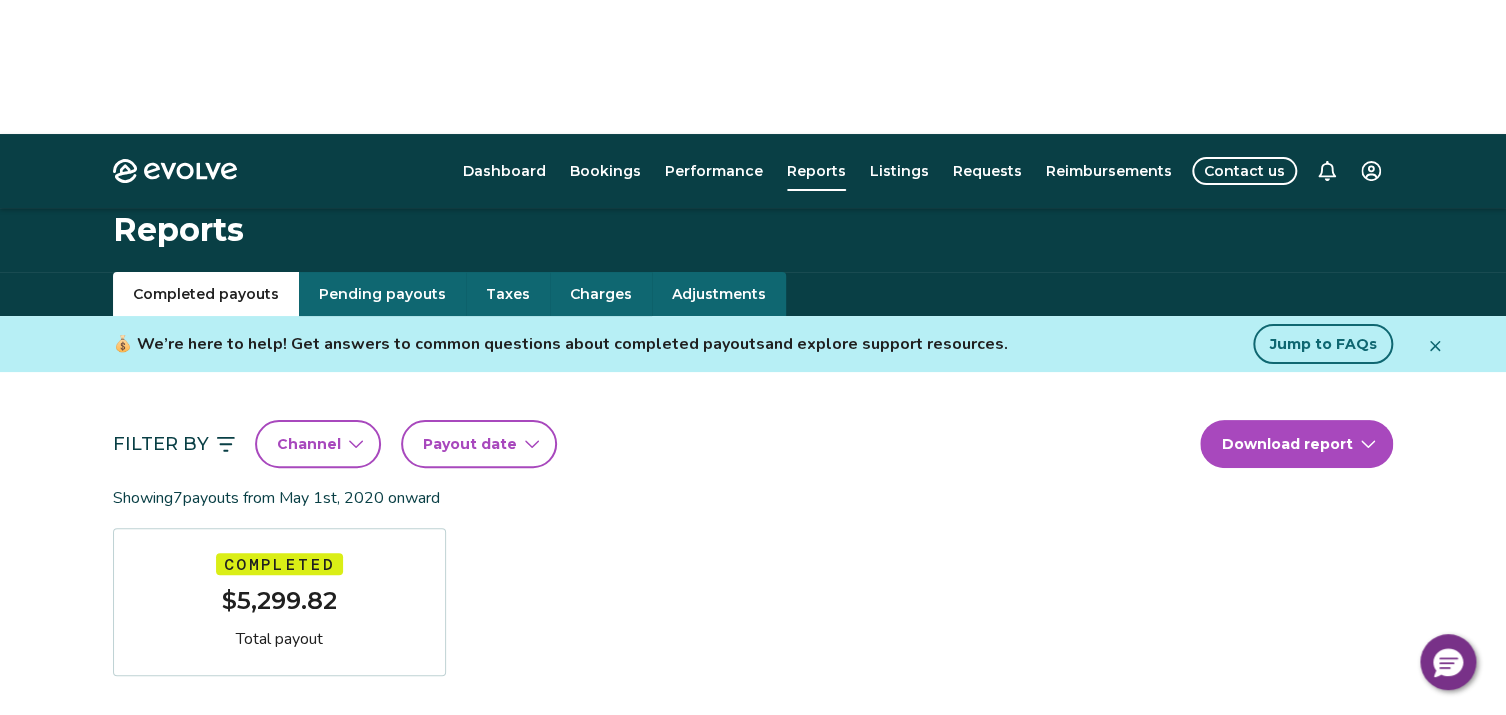 scroll, scrollTop: 0, scrollLeft: 0, axis: both 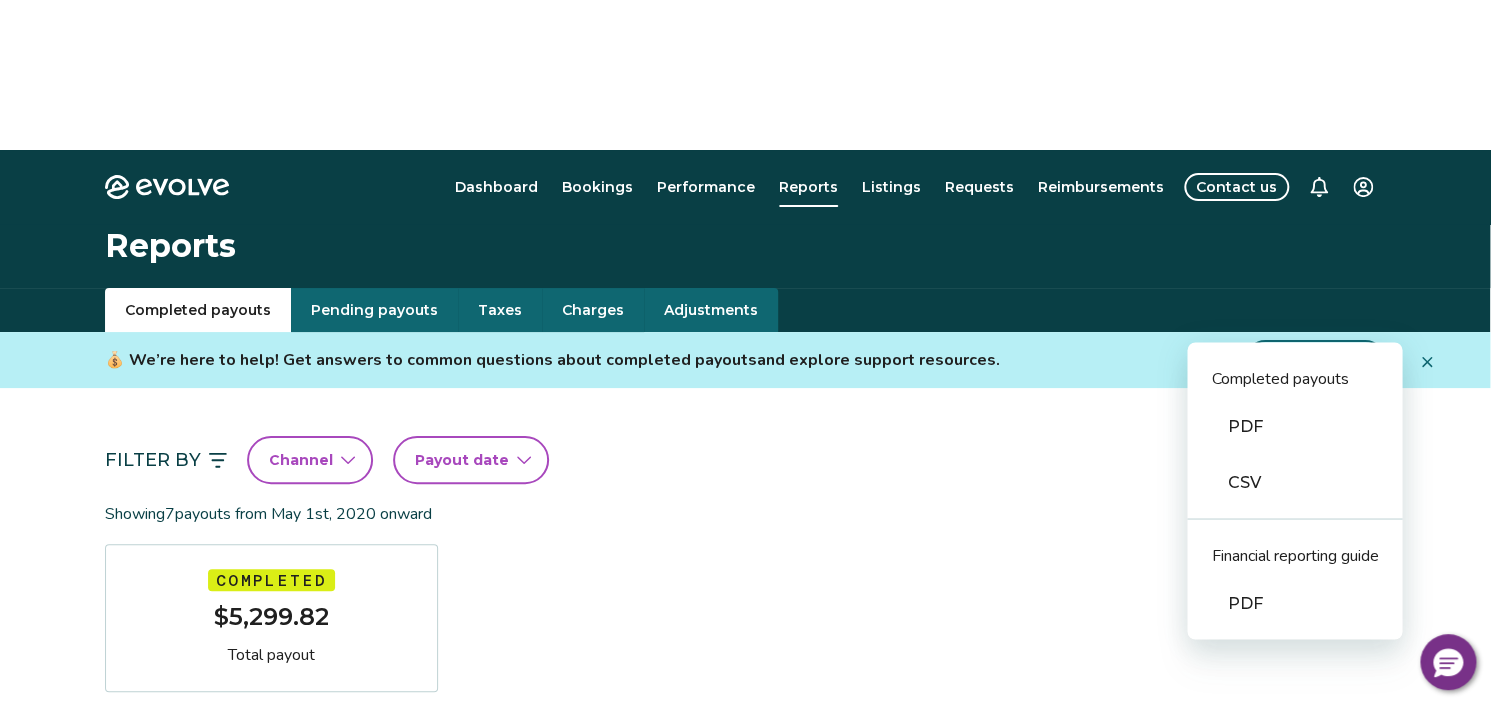 click on "Evolve Dashboard Bookings Performance Reports Listings Requests Reimbursements Contact us Reports Completed payouts Pending payouts Taxes Charges Adjustments 💰 We’re here to help! Get answers to common questions about   completed payouts  and explore support resources. Jump to FAQs Filter By  Channel Payout date Download   report Completed payouts PDF CSV Financial reporting guide PDF Showing  7  payouts   from May 1st, 2020 onward Completed $5,299.82 Total payout Payout Date Guest Trip dates Booking ID Payout Jul 5, 2025 [FIRST] [LAST] Jul 3 - Jul 6, 2025 14650975 $848.41 Jun 29, 2025 [FIRST] [LAST] Jun 27 - Jun 29, 2025 14691956 $636.51 Jun 22, 2025 [FIRST] [LAST] Jun 20 - Jun 22, 2025 14694668 $636.51 Jun 15, 2025 [FIRST] [LAST] Jun 13 - Jun 17, 2025 14643726 $1,014.95 May 26, 2025 [FIRST] [LAST] May 24 - May 26, 2025 14620810 $537.57 Apr 12, 2025 [FIRST] [LAST] Apr 10 - Apr 13, 2025 14396478 $965.61 Feb 16, 2025 [FIRST] [LAST] Feb 14 - Feb 16, 2025 14197550 $660.26 Completed Payout FAQs       Privacy Policy" at bounding box center [753, 974] 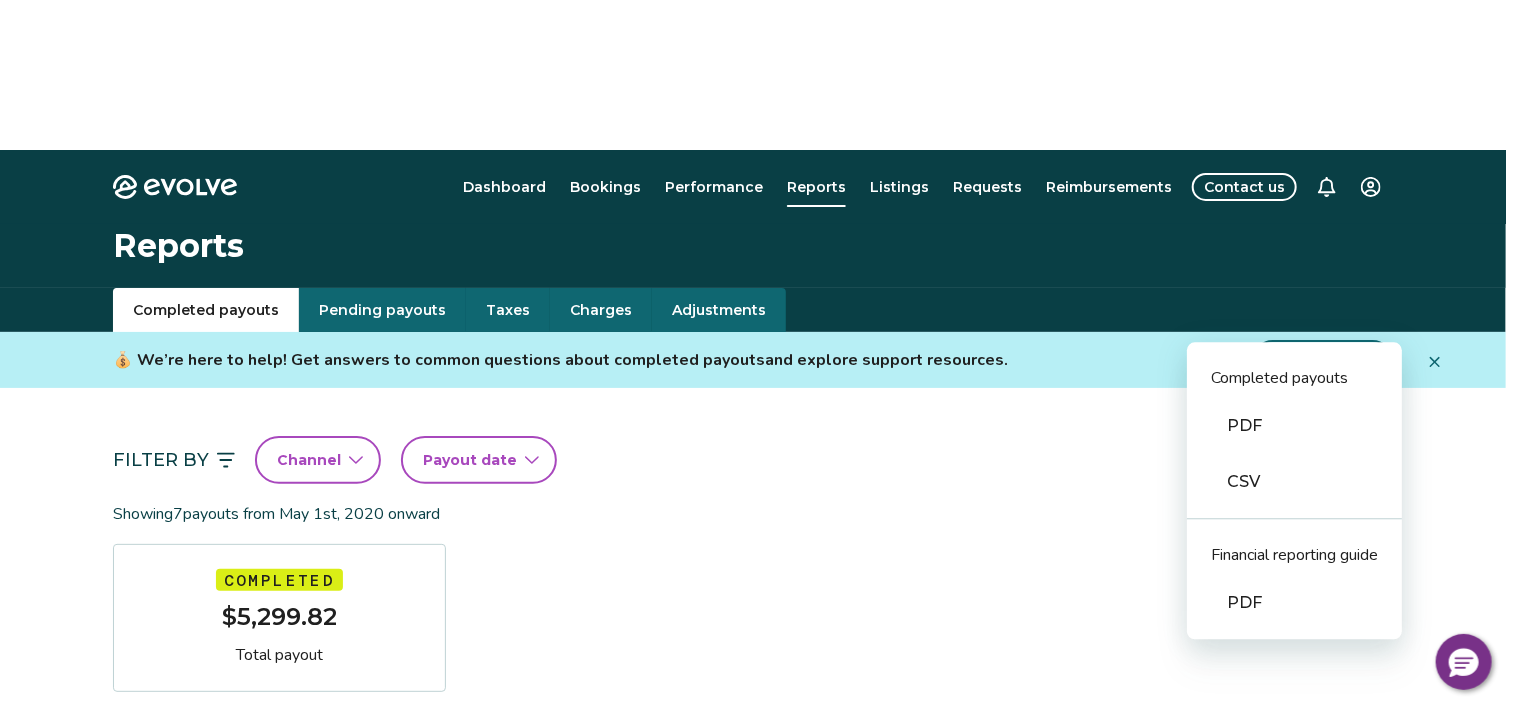 click on "PDF" at bounding box center [1294, 426] 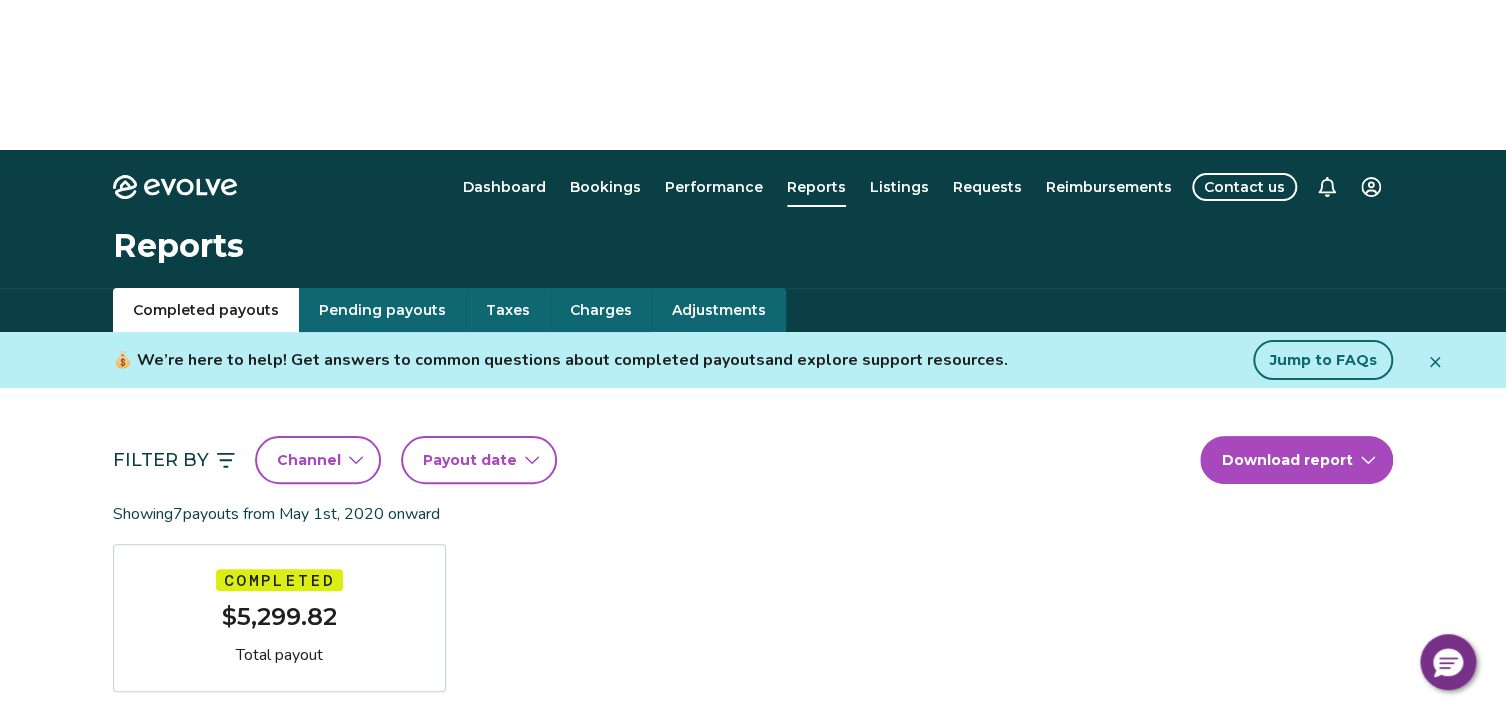 click on "Completed payouts" at bounding box center (206, 310) 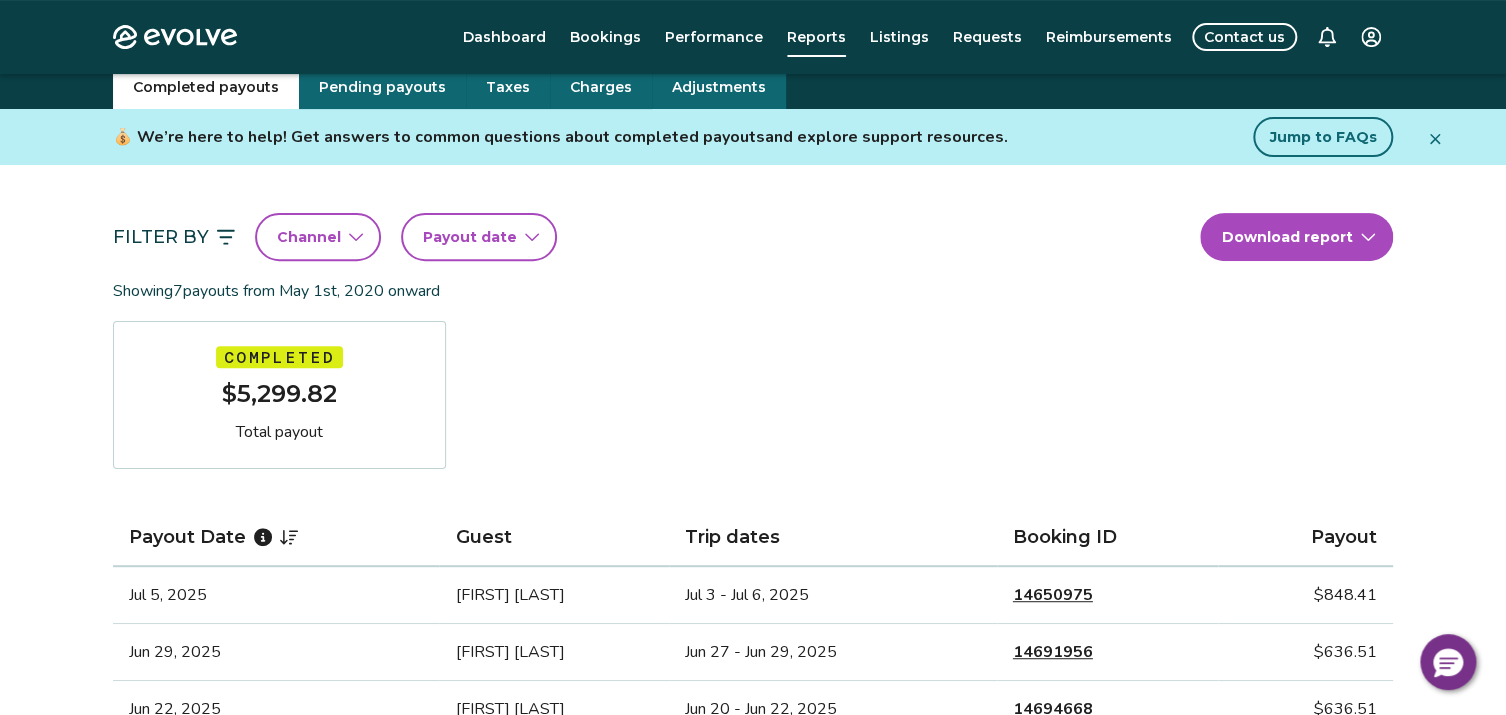scroll, scrollTop: 200, scrollLeft: 0, axis: vertical 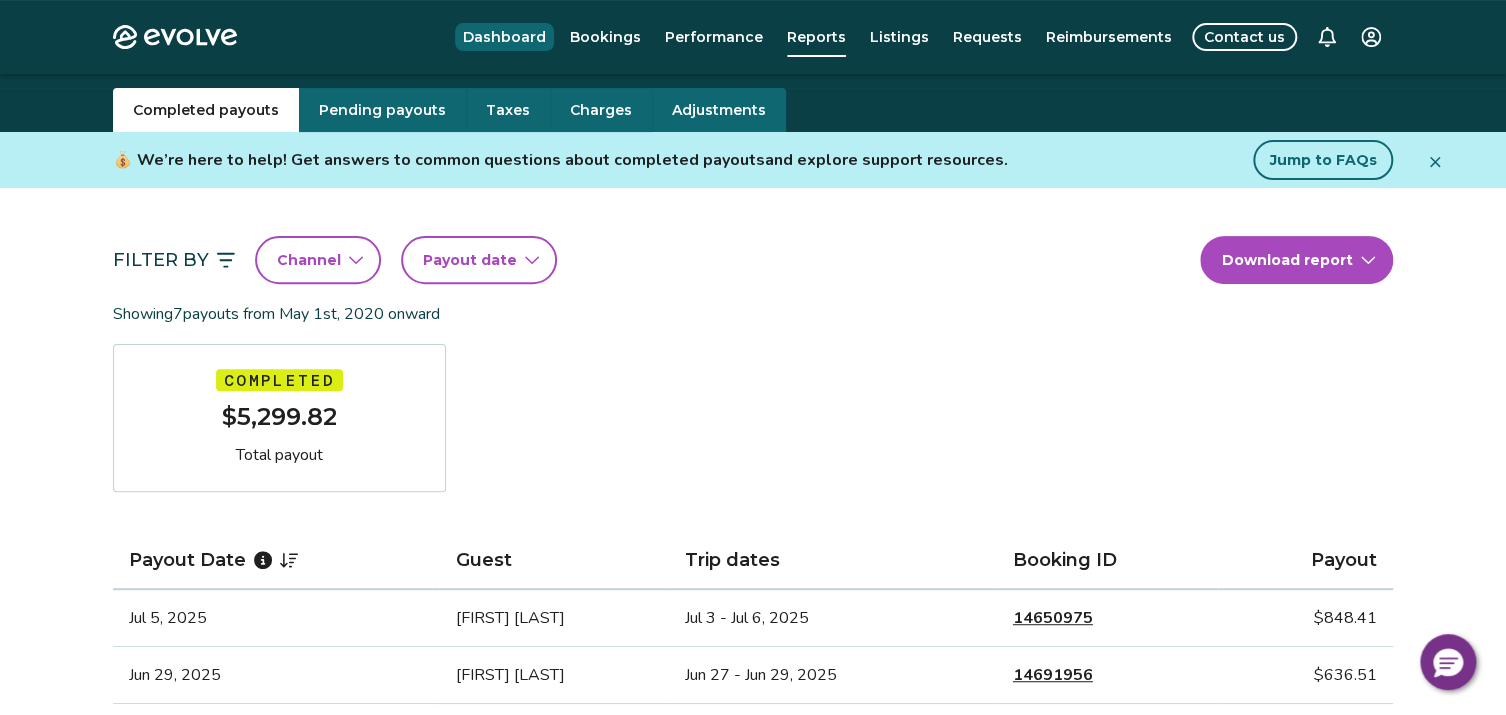 click on "Dashboard" at bounding box center (504, 37) 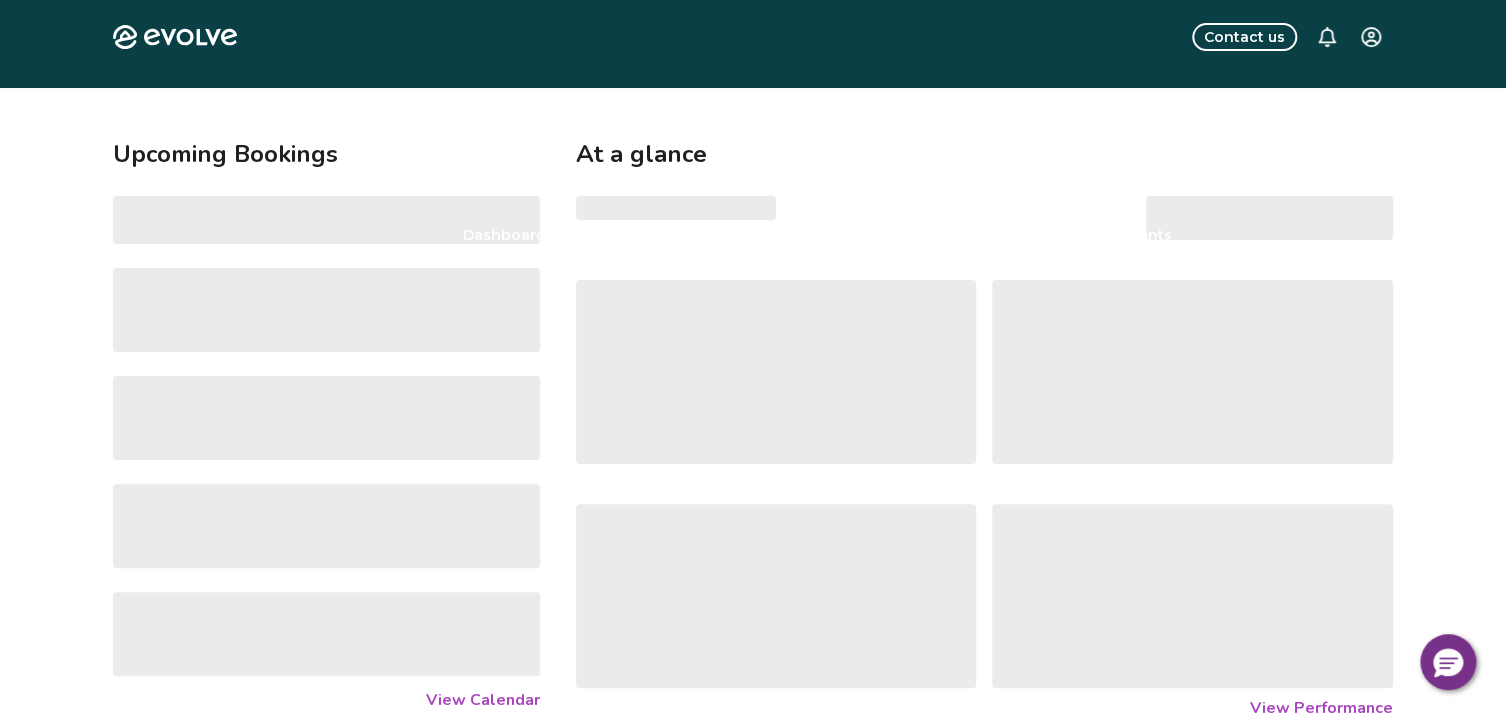 scroll, scrollTop: 0, scrollLeft: 0, axis: both 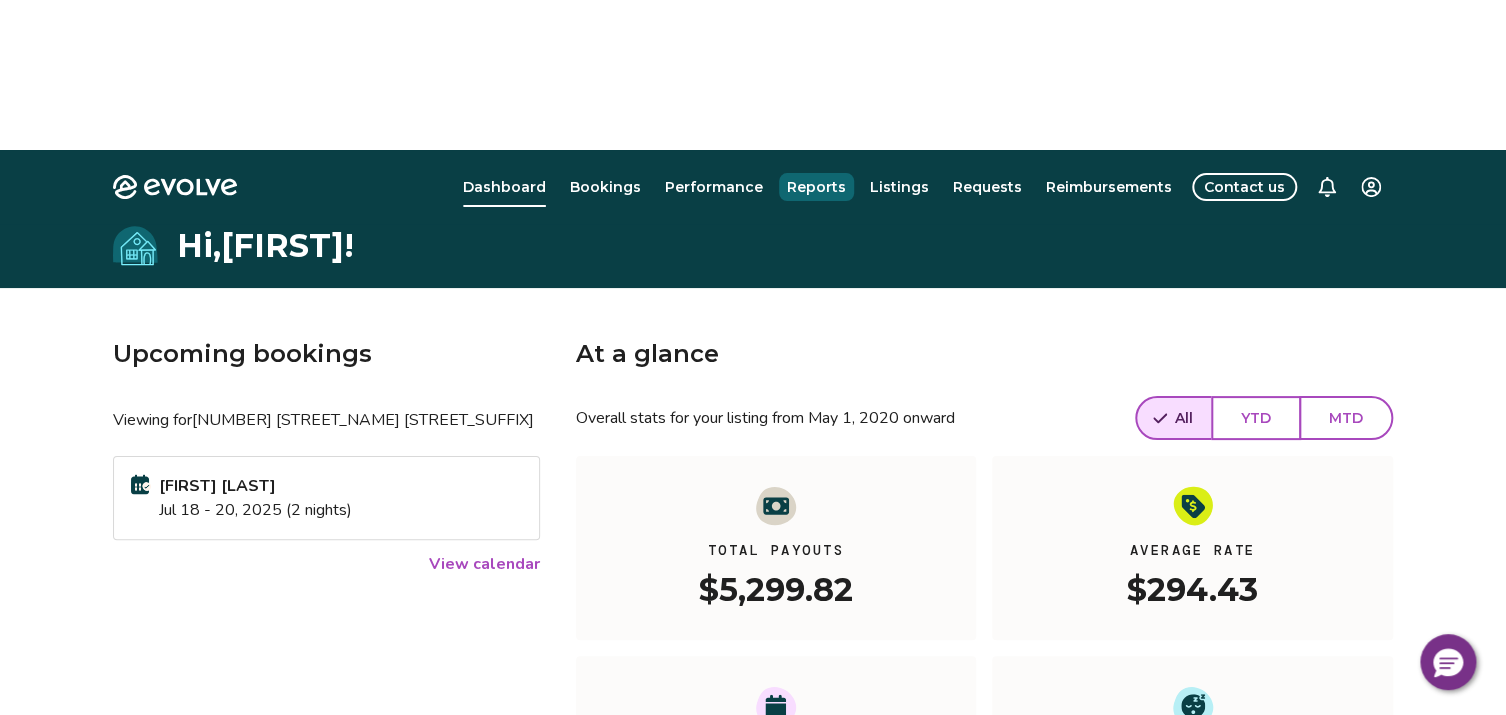 click on "Reports" at bounding box center (816, 187) 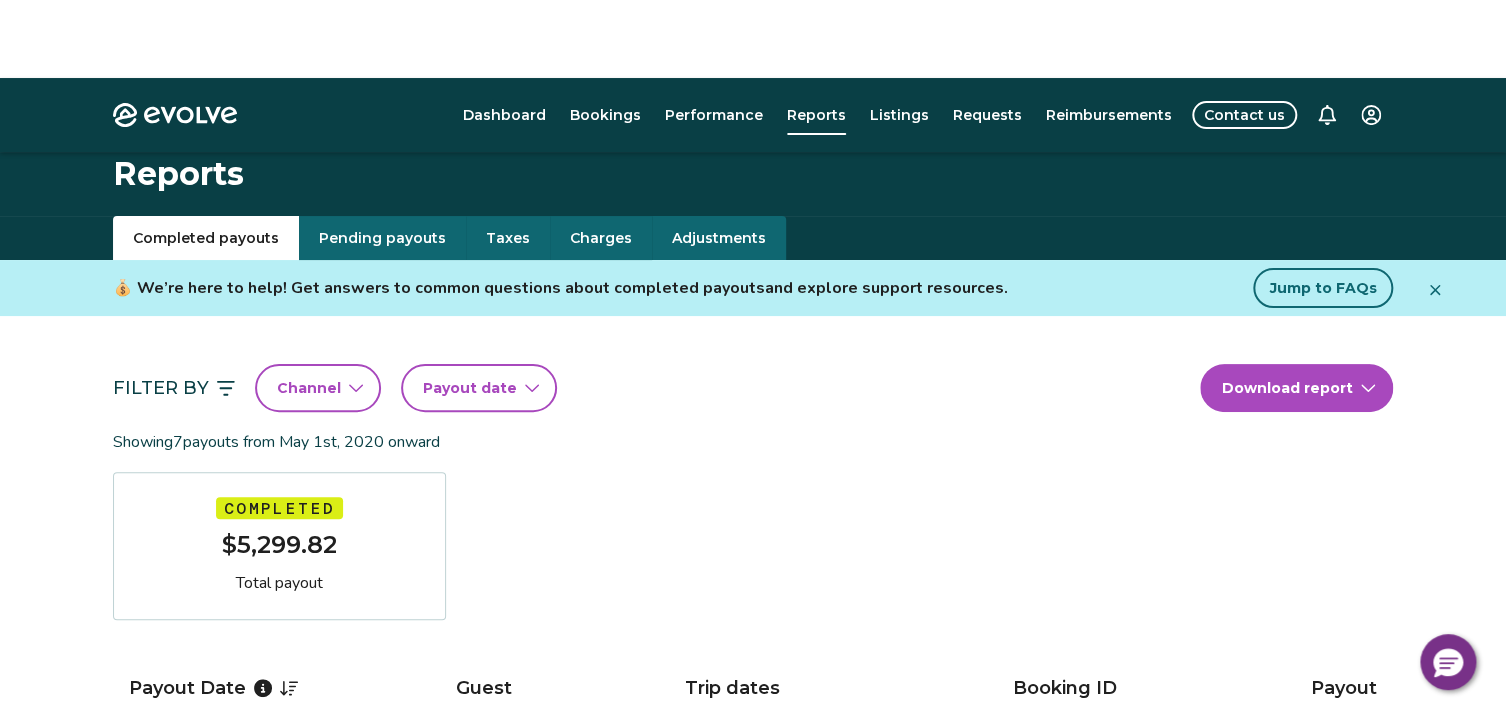 scroll, scrollTop: 0, scrollLeft: 0, axis: both 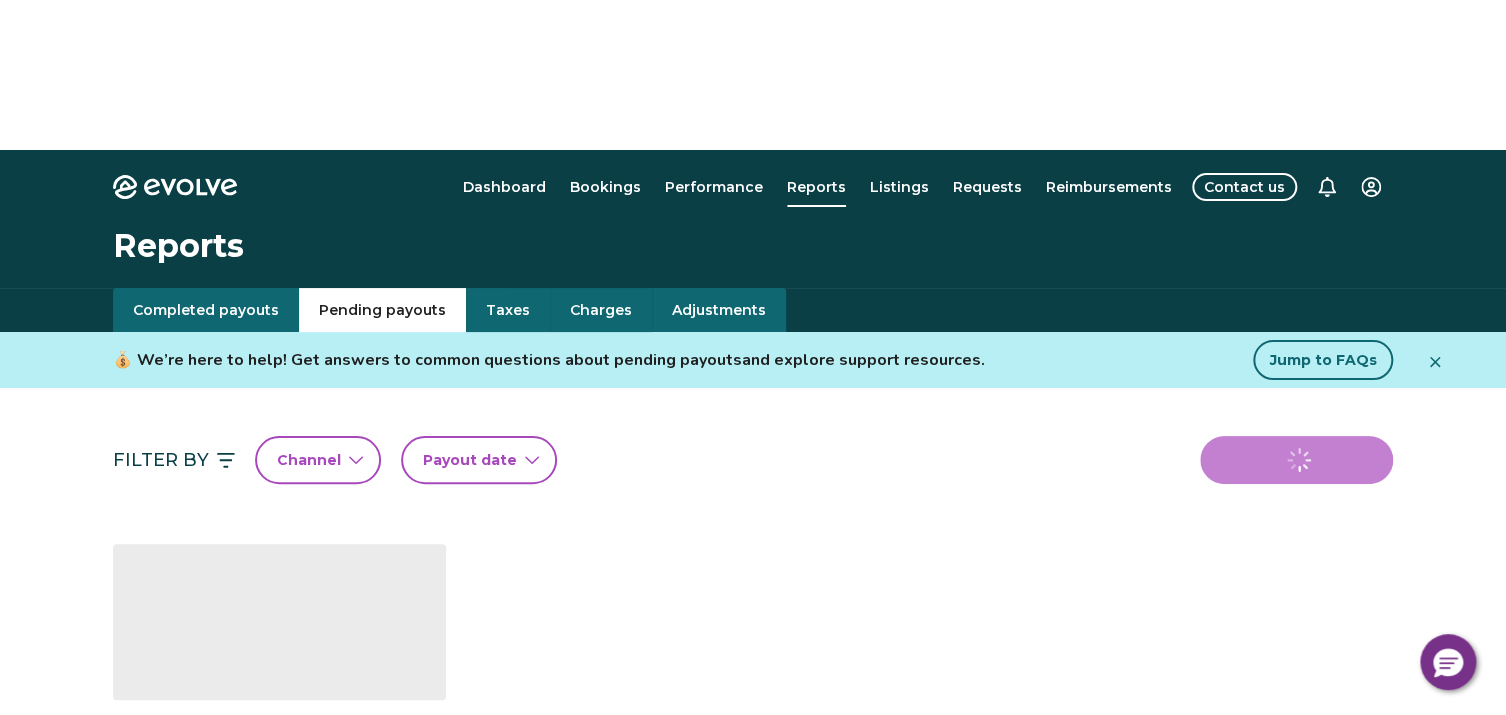 click on "Pending payouts" at bounding box center [382, 310] 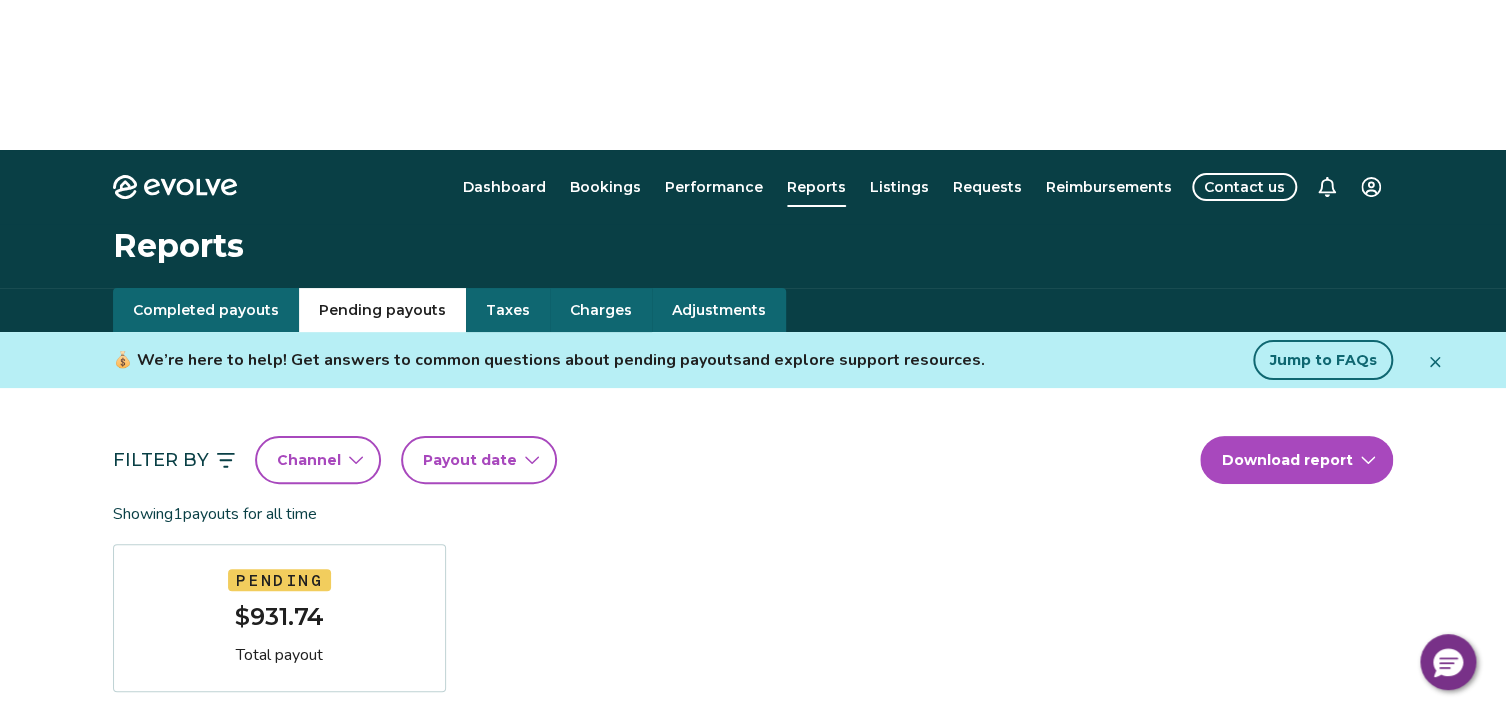 click 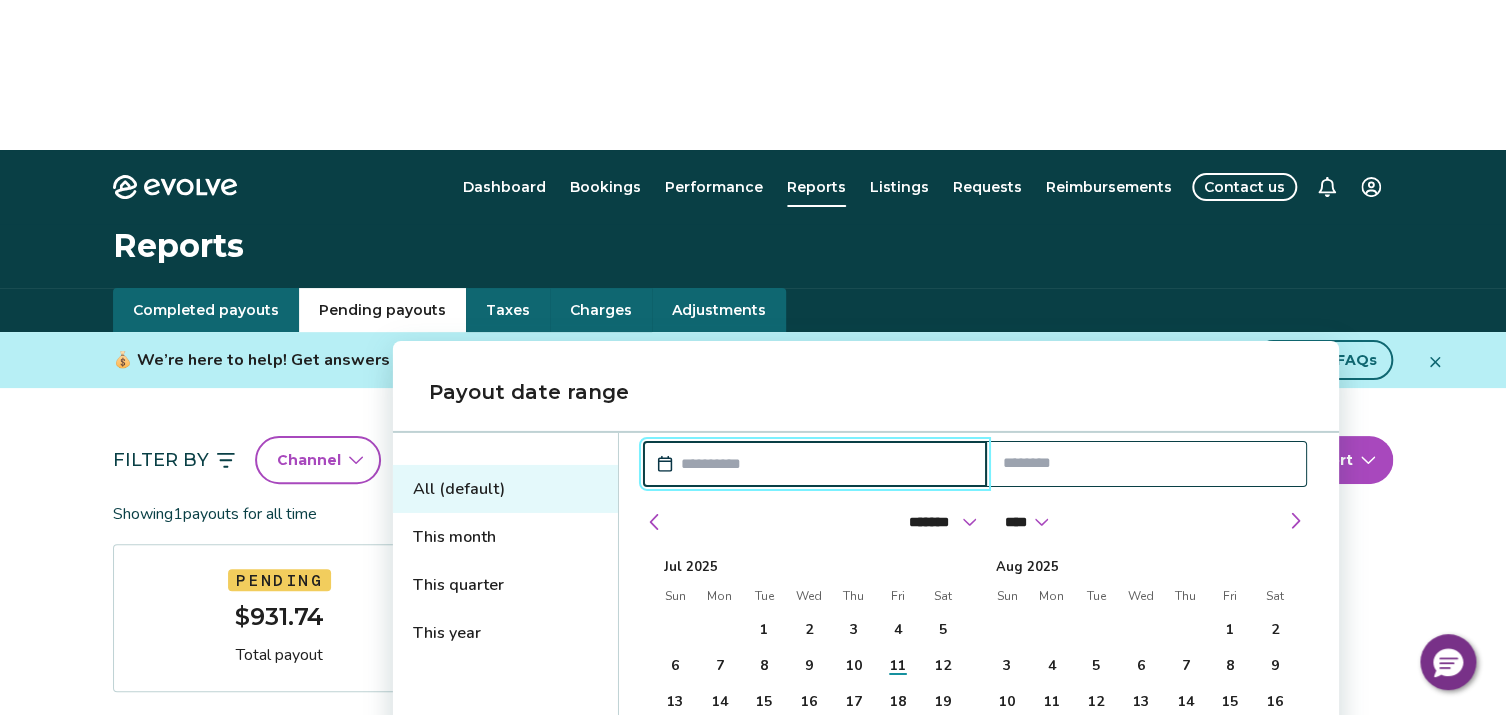 click on "Filter By  Channel Payout date Download   report" at bounding box center (753, 460) 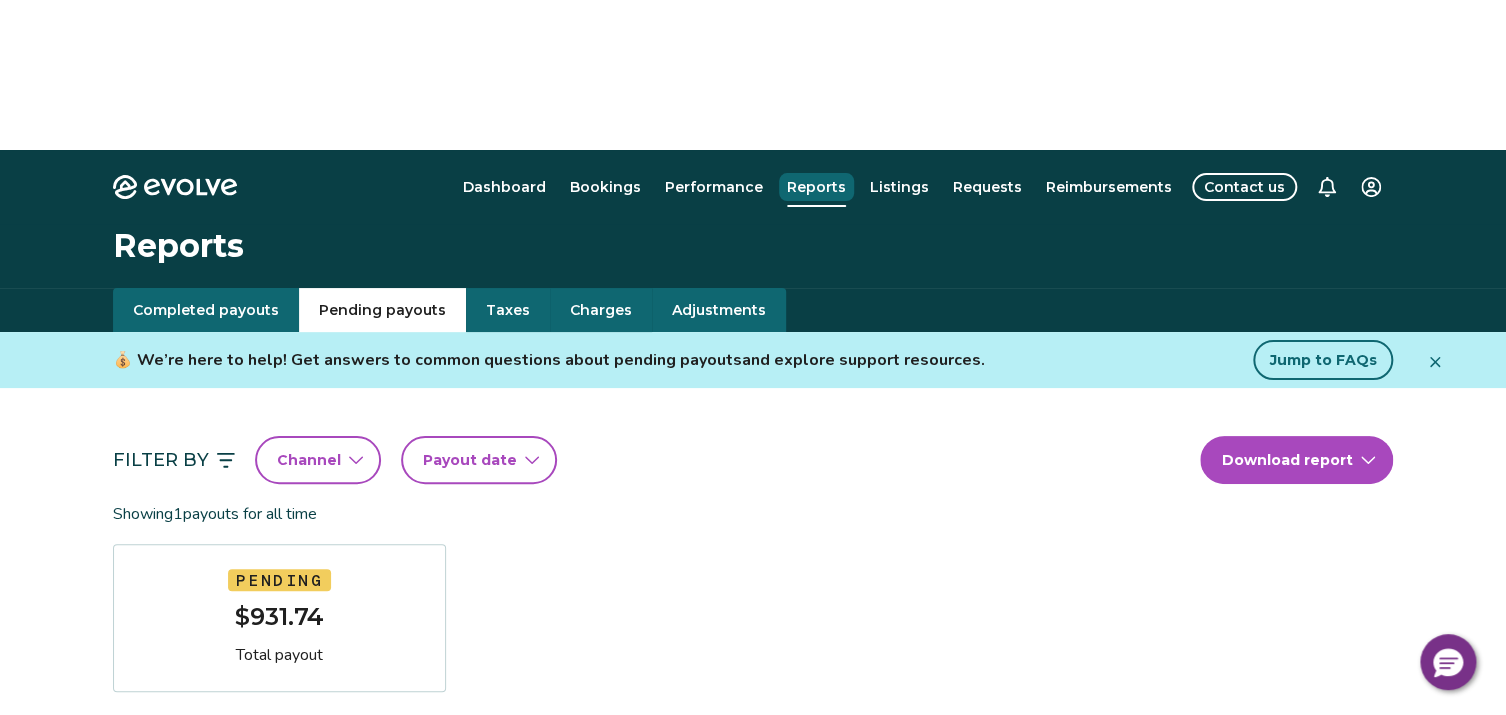 click on "Reports" at bounding box center (816, 187) 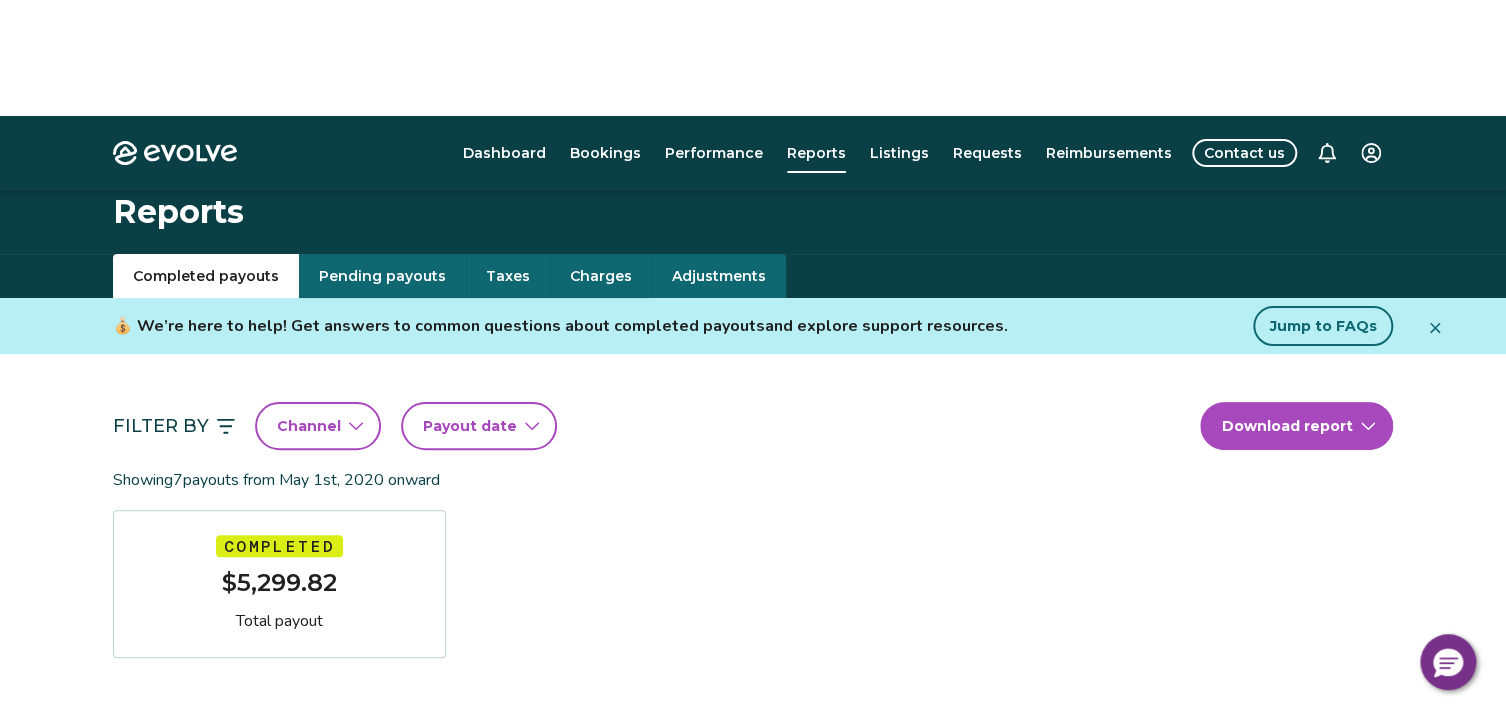 scroll, scrollTop: 0, scrollLeft: 0, axis: both 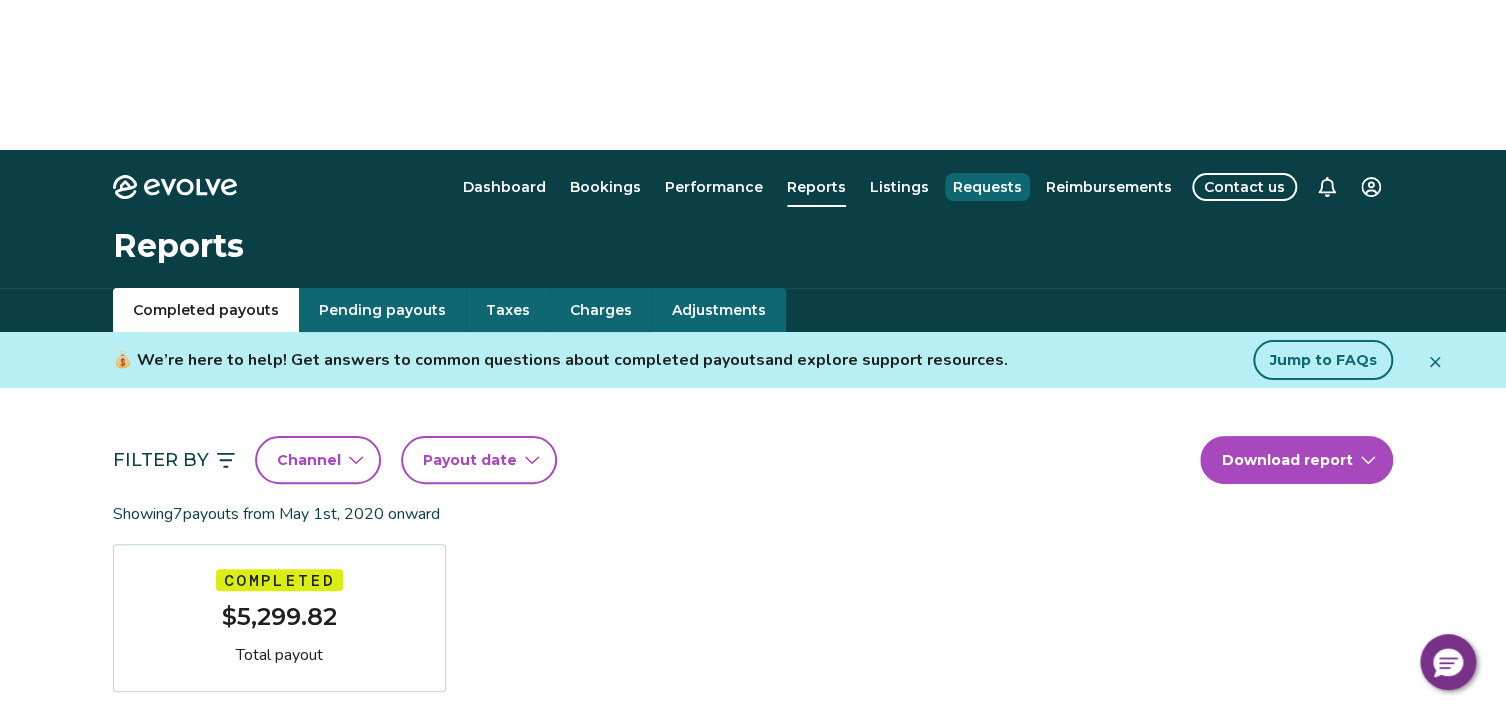 click on "Requests" at bounding box center [987, 187] 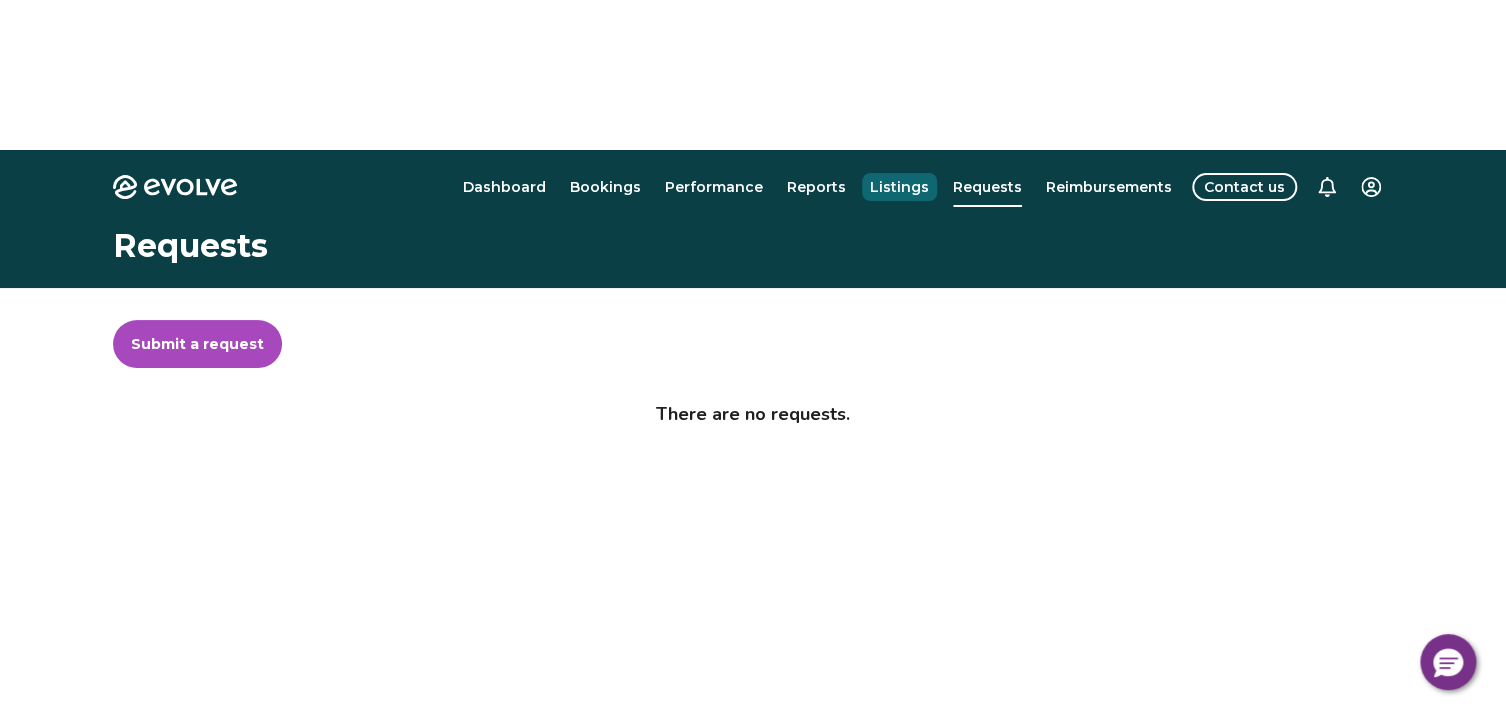 click on "Listings" at bounding box center [899, 187] 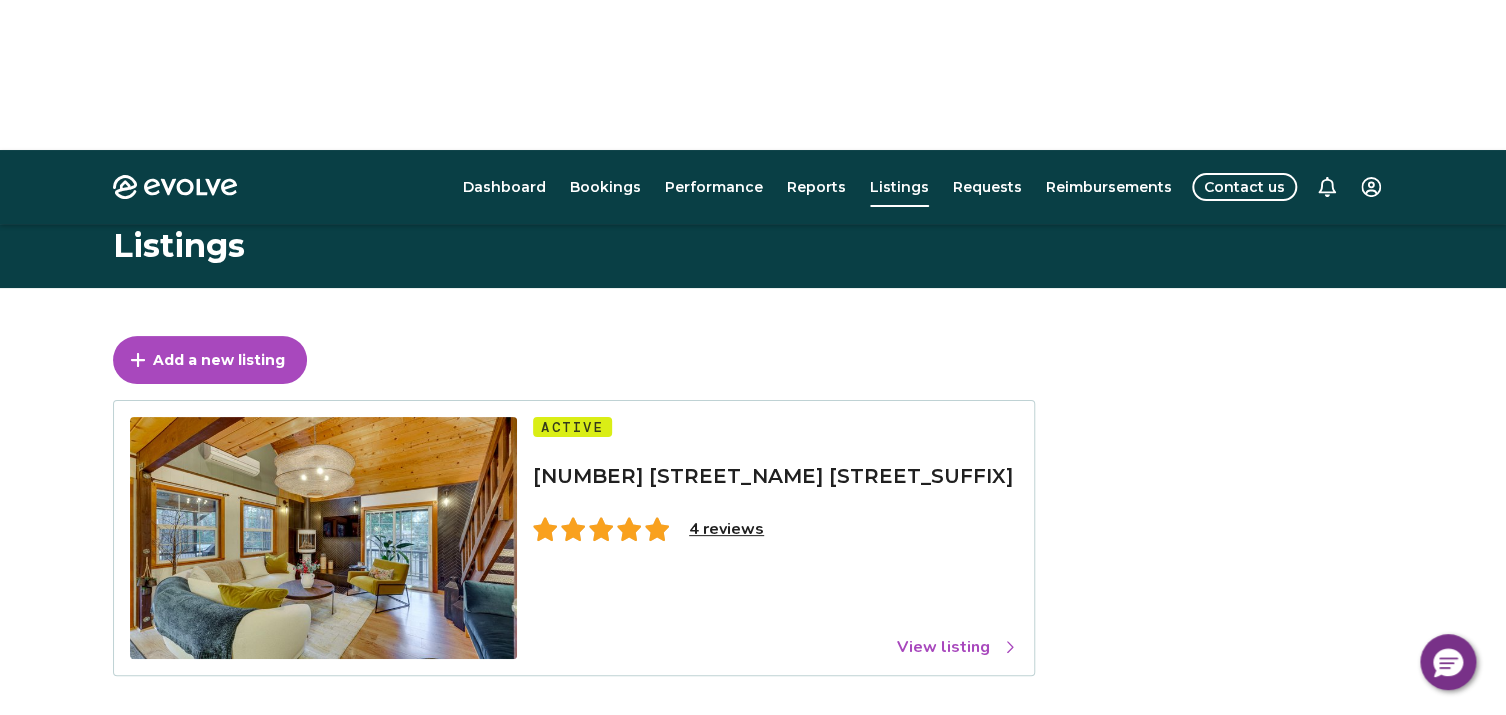 scroll, scrollTop: 100, scrollLeft: 0, axis: vertical 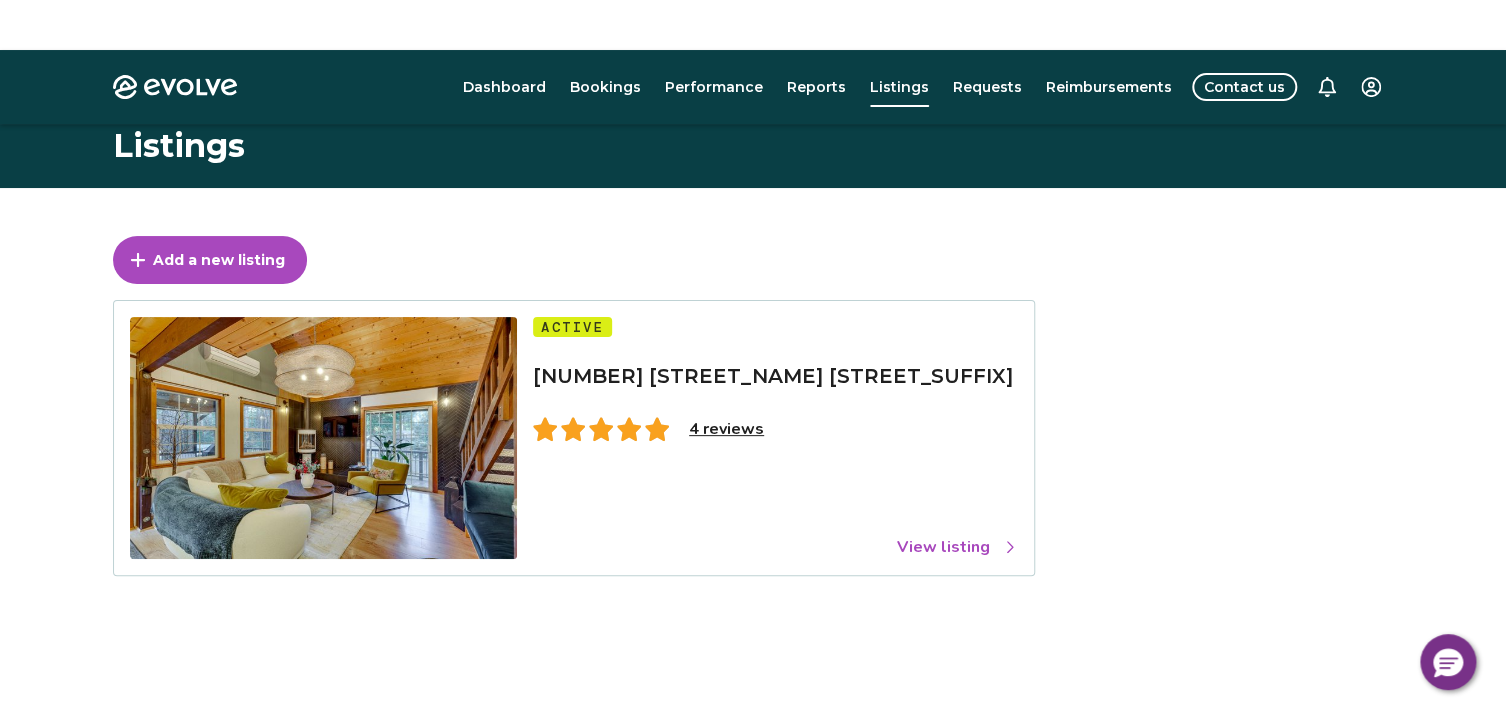 click on "4 reviews" at bounding box center (726, 429) 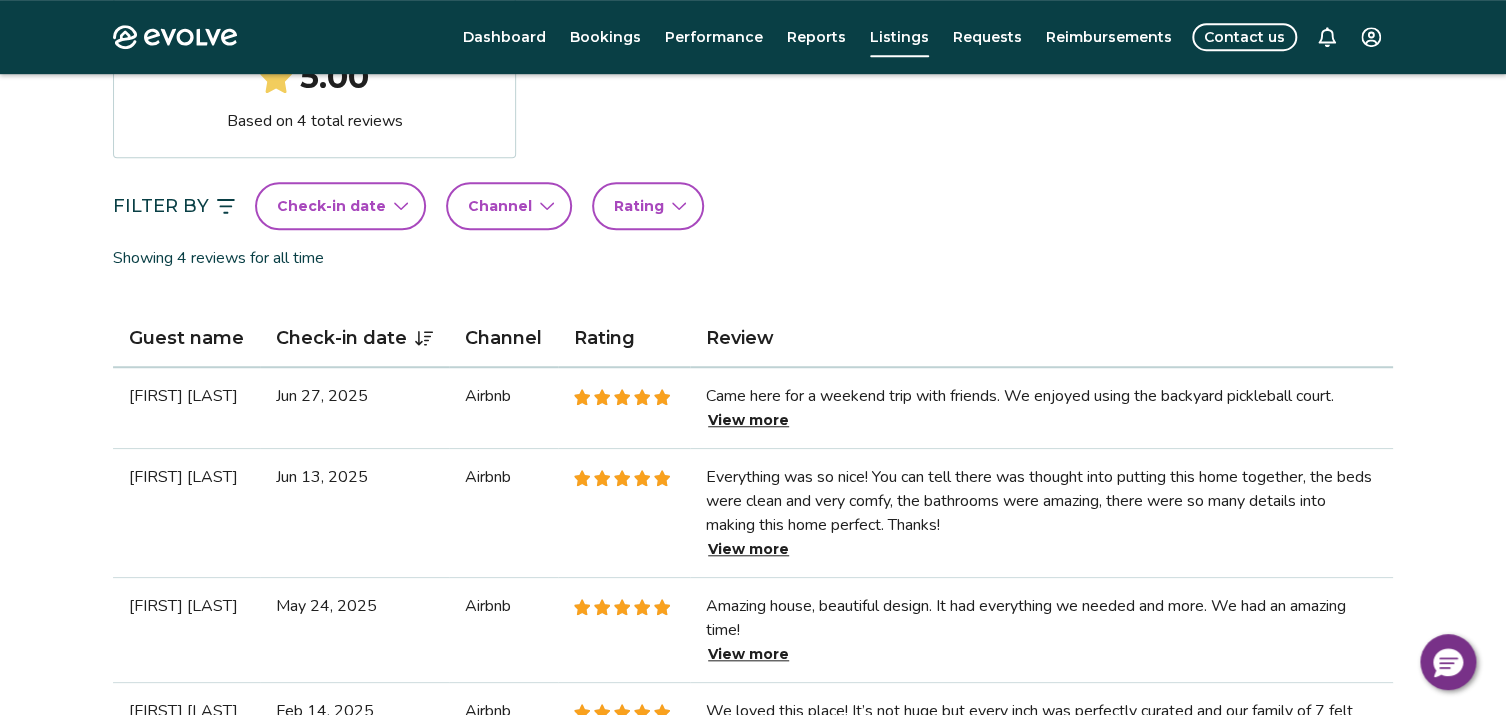 scroll, scrollTop: 600, scrollLeft: 0, axis: vertical 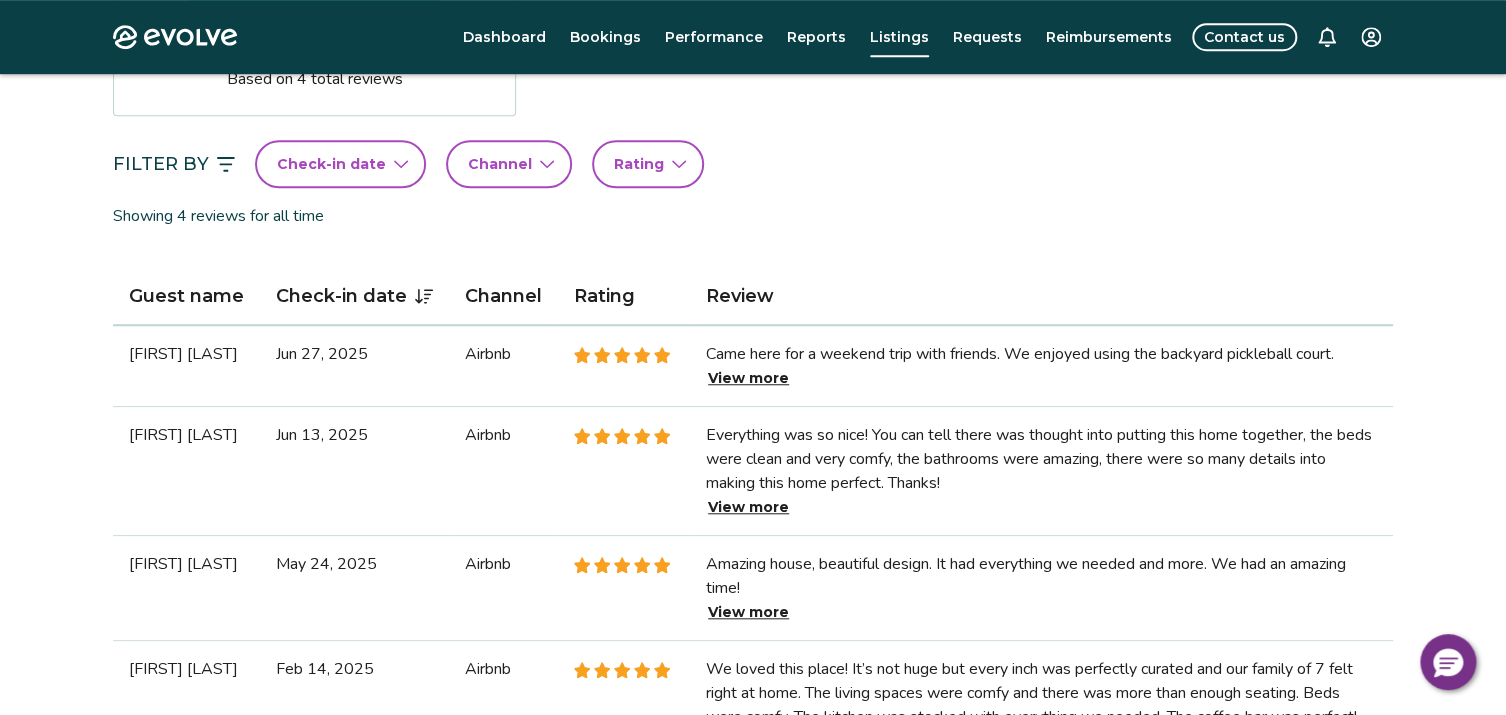 click on "View more" at bounding box center (748, 378) 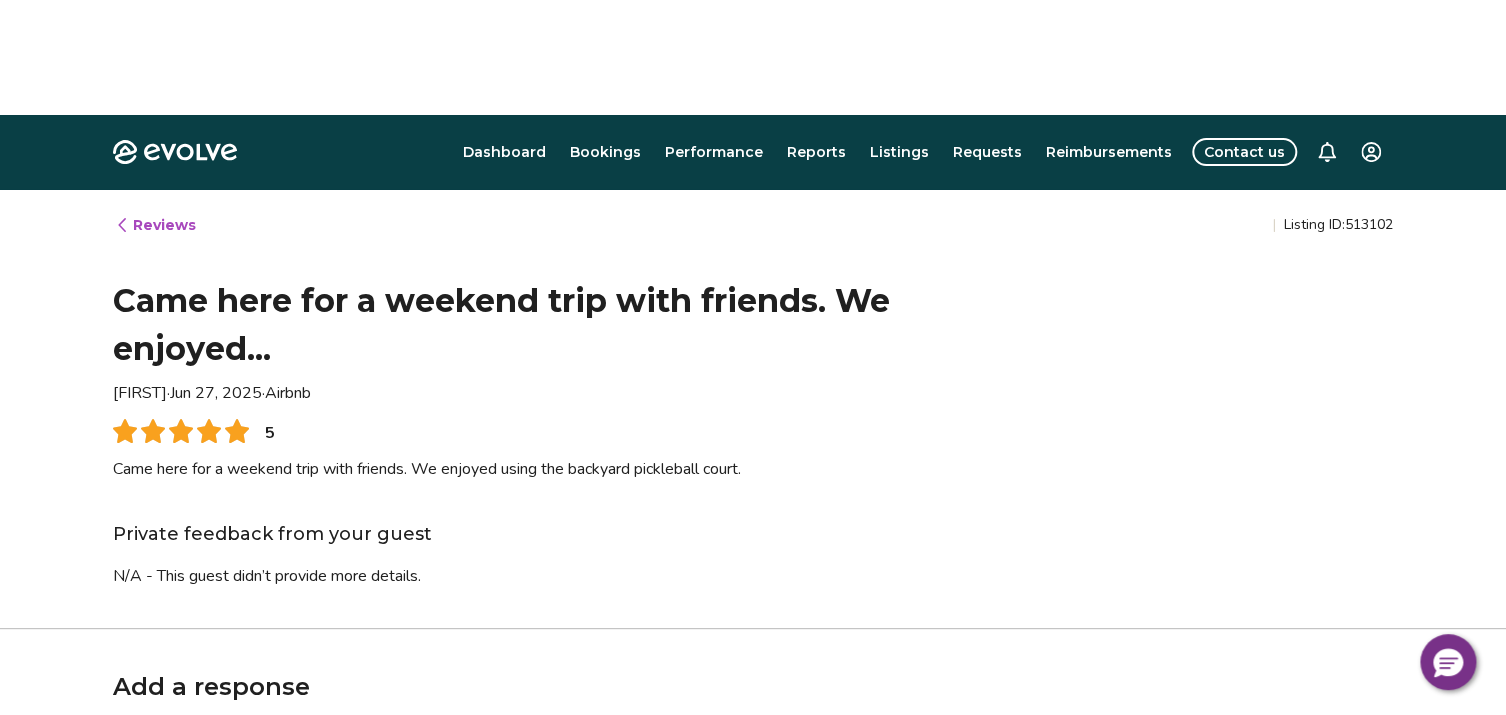 scroll, scrollTop: 0, scrollLeft: 0, axis: both 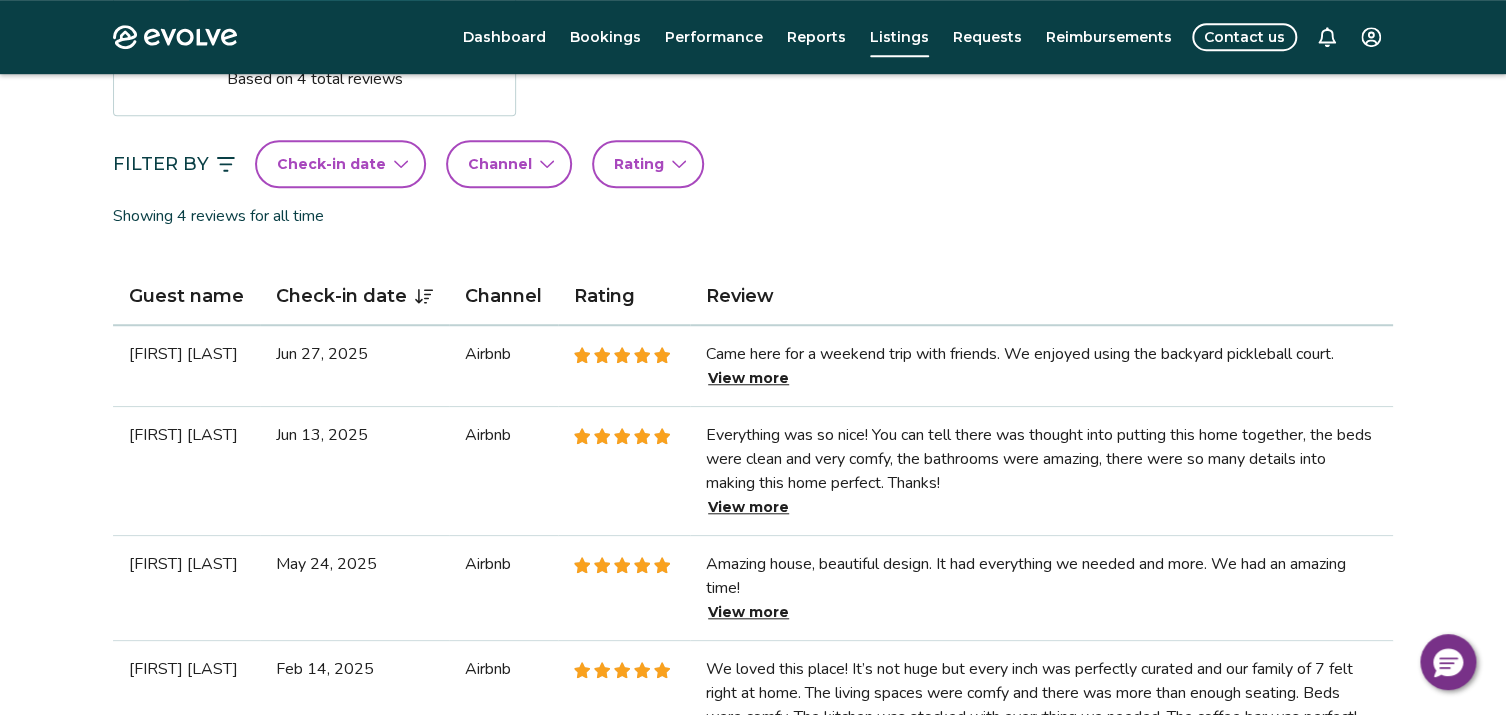click on "View more" at bounding box center [748, 741] 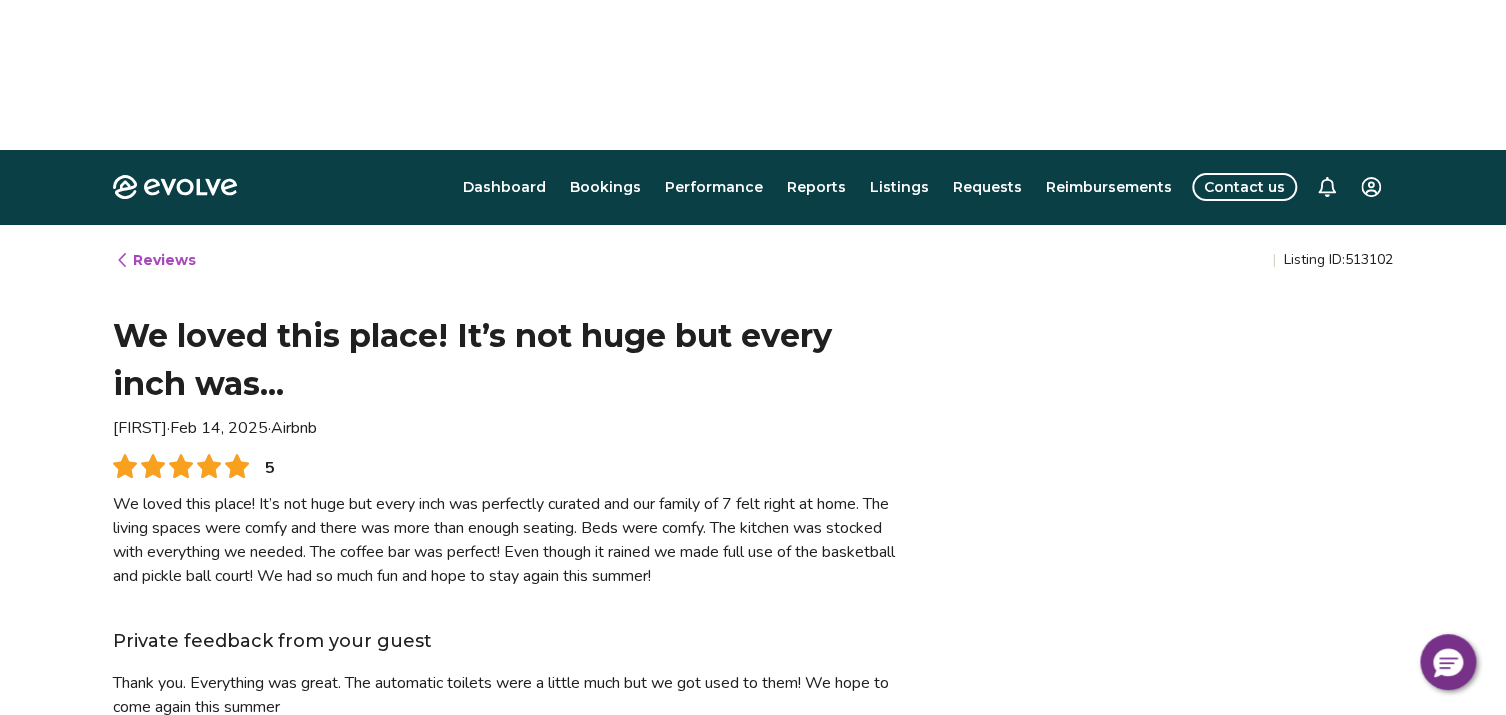 click on "Reviews" at bounding box center [155, 260] 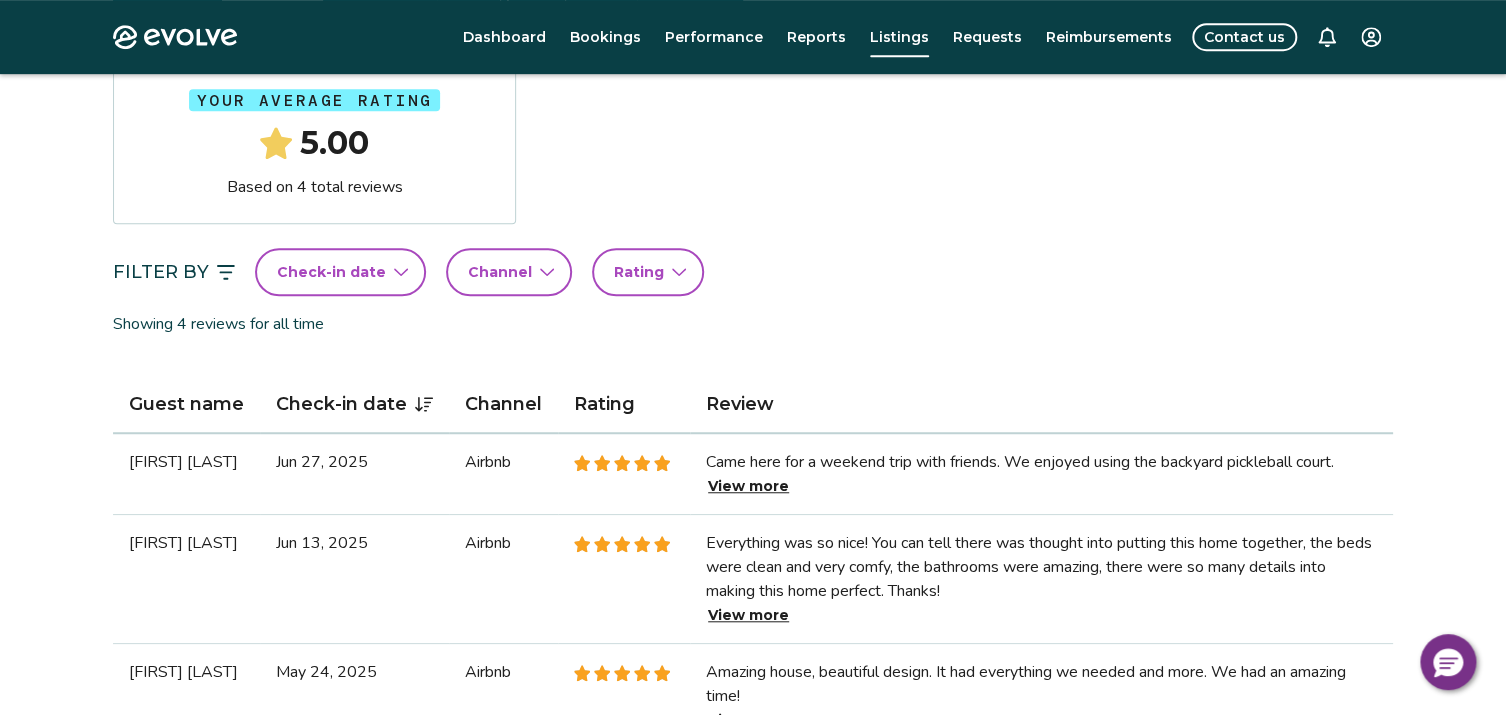 scroll, scrollTop: 500, scrollLeft: 0, axis: vertical 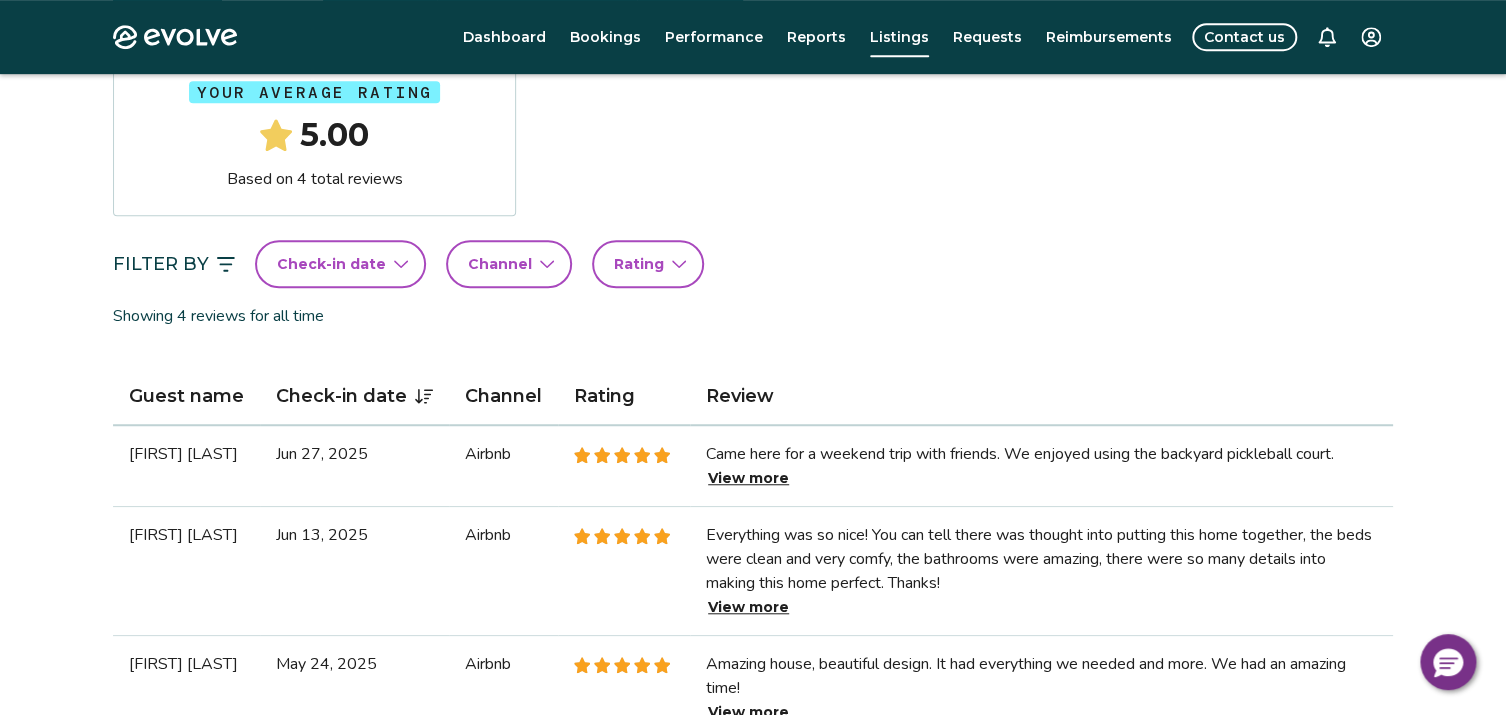 click on "View more" at bounding box center [748, 478] 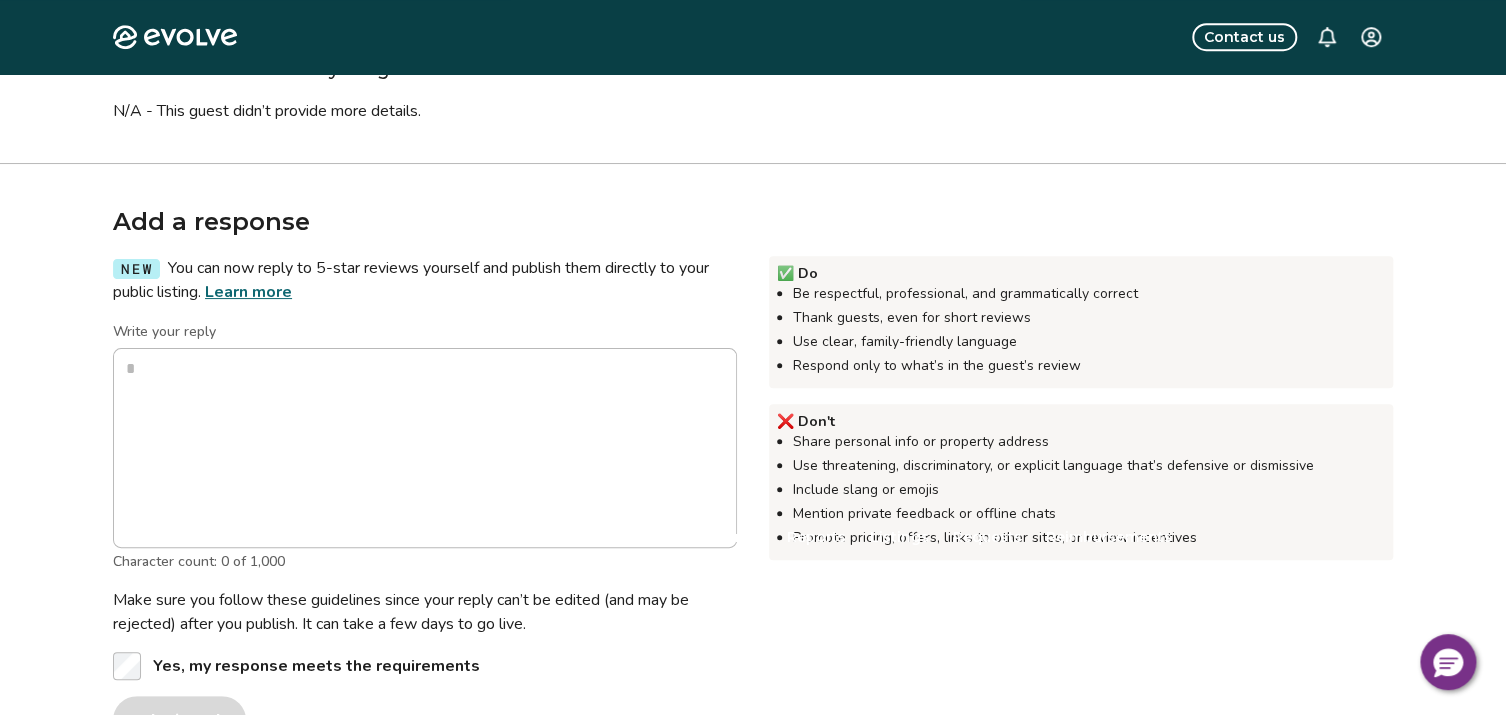 scroll, scrollTop: 0, scrollLeft: 0, axis: both 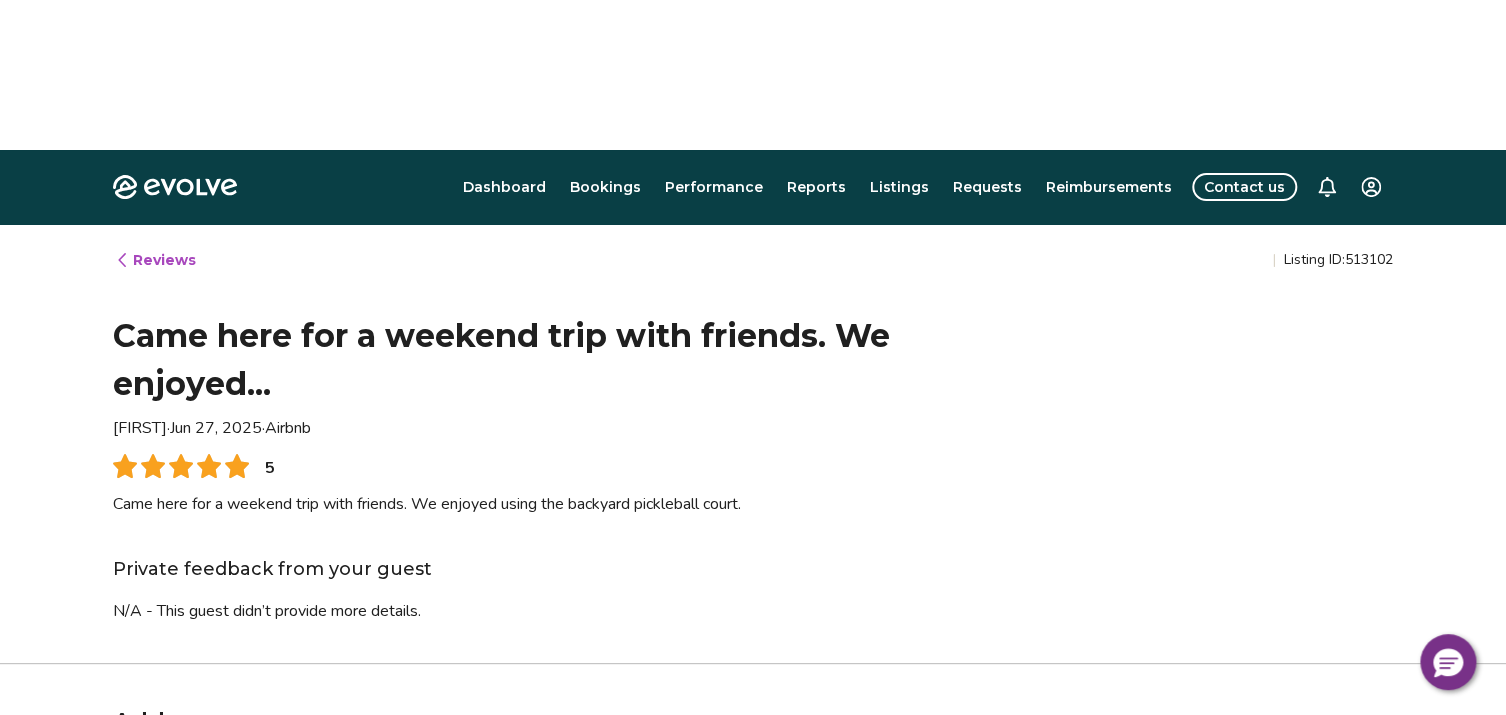 type on "*" 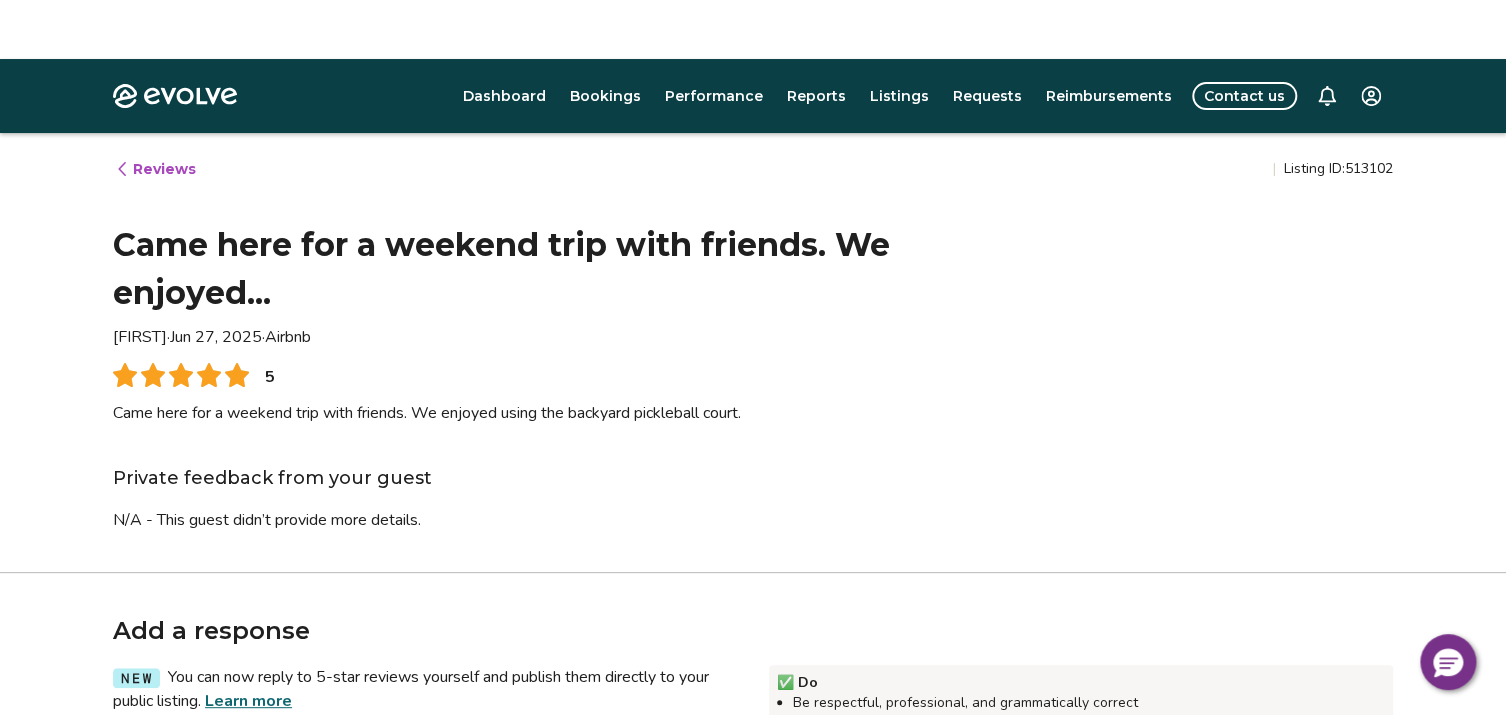 scroll, scrollTop: 0, scrollLeft: 0, axis: both 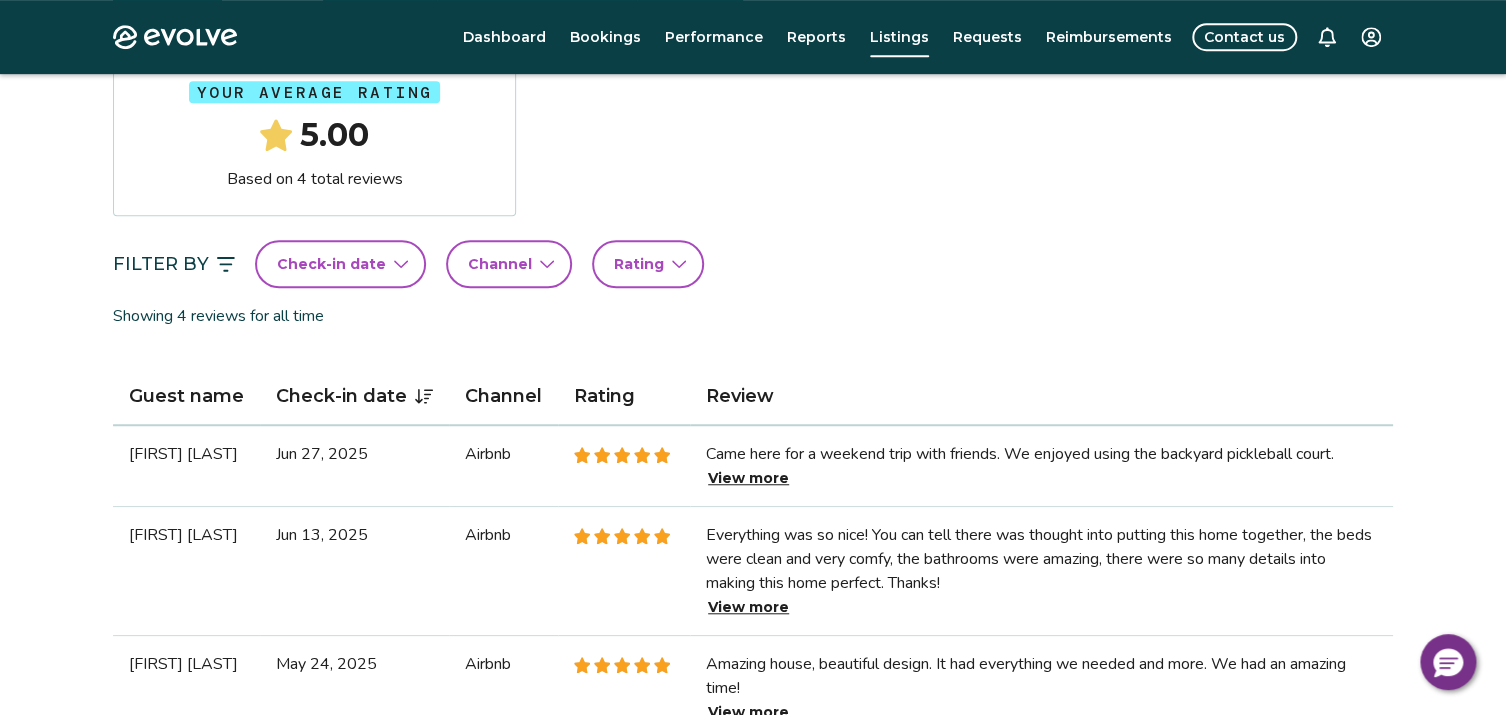 click on "View more" at bounding box center [748, 607] 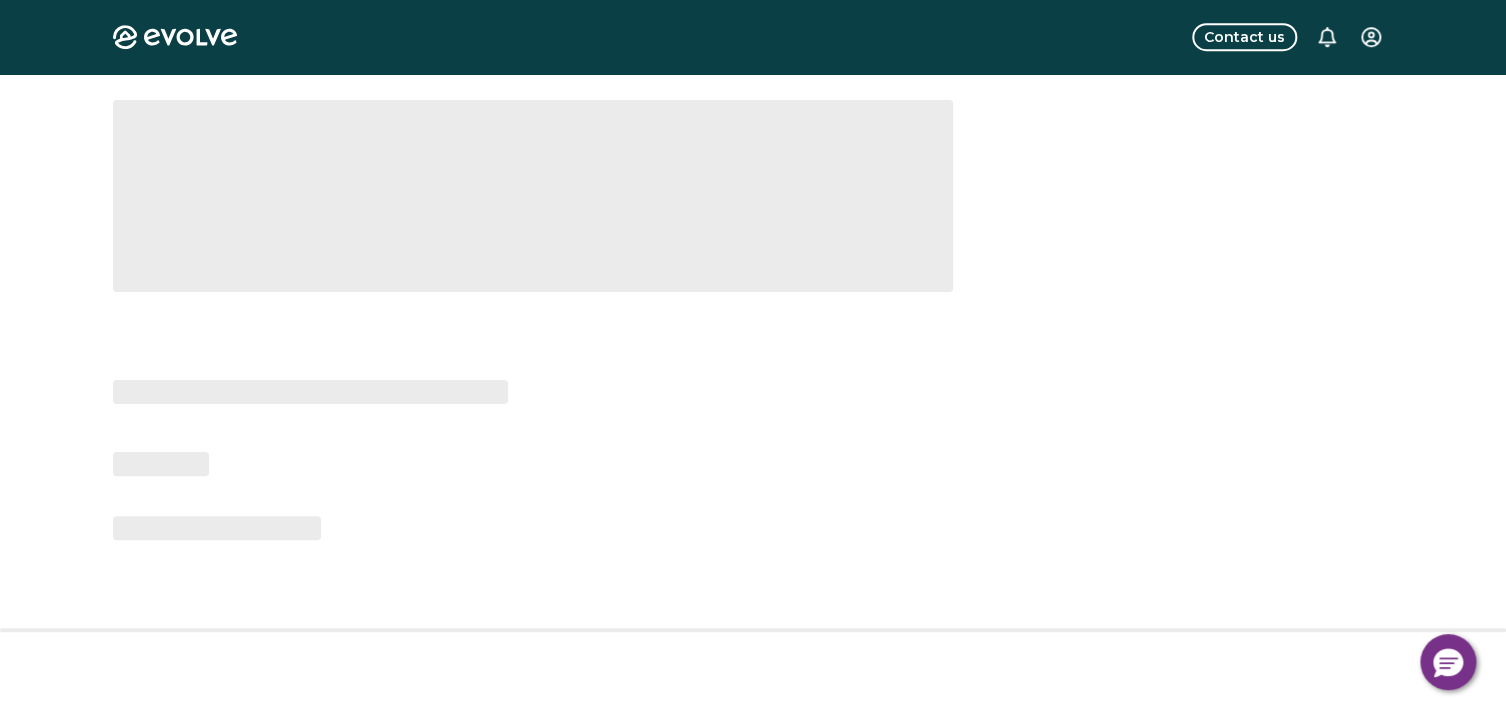 scroll, scrollTop: 0, scrollLeft: 0, axis: both 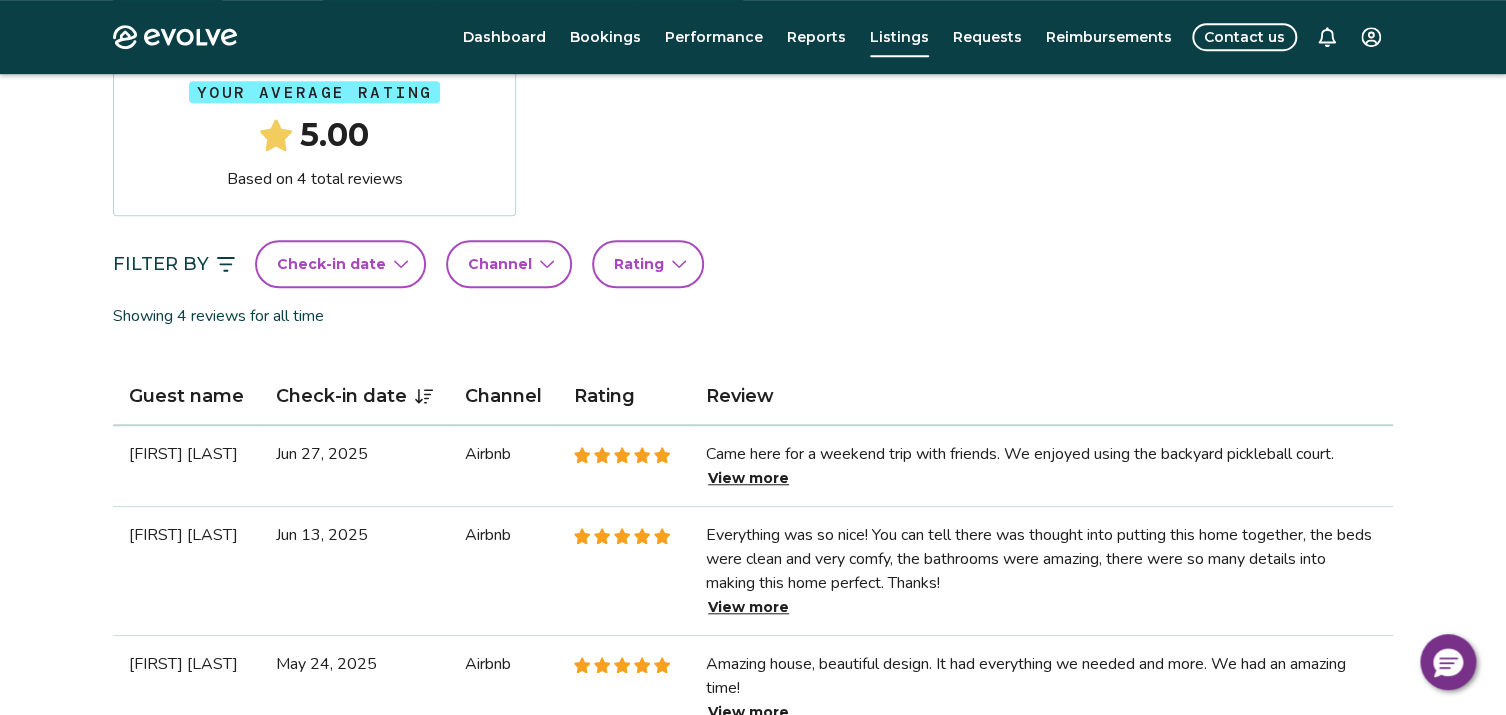 click on "View more" at bounding box center (748, 712) 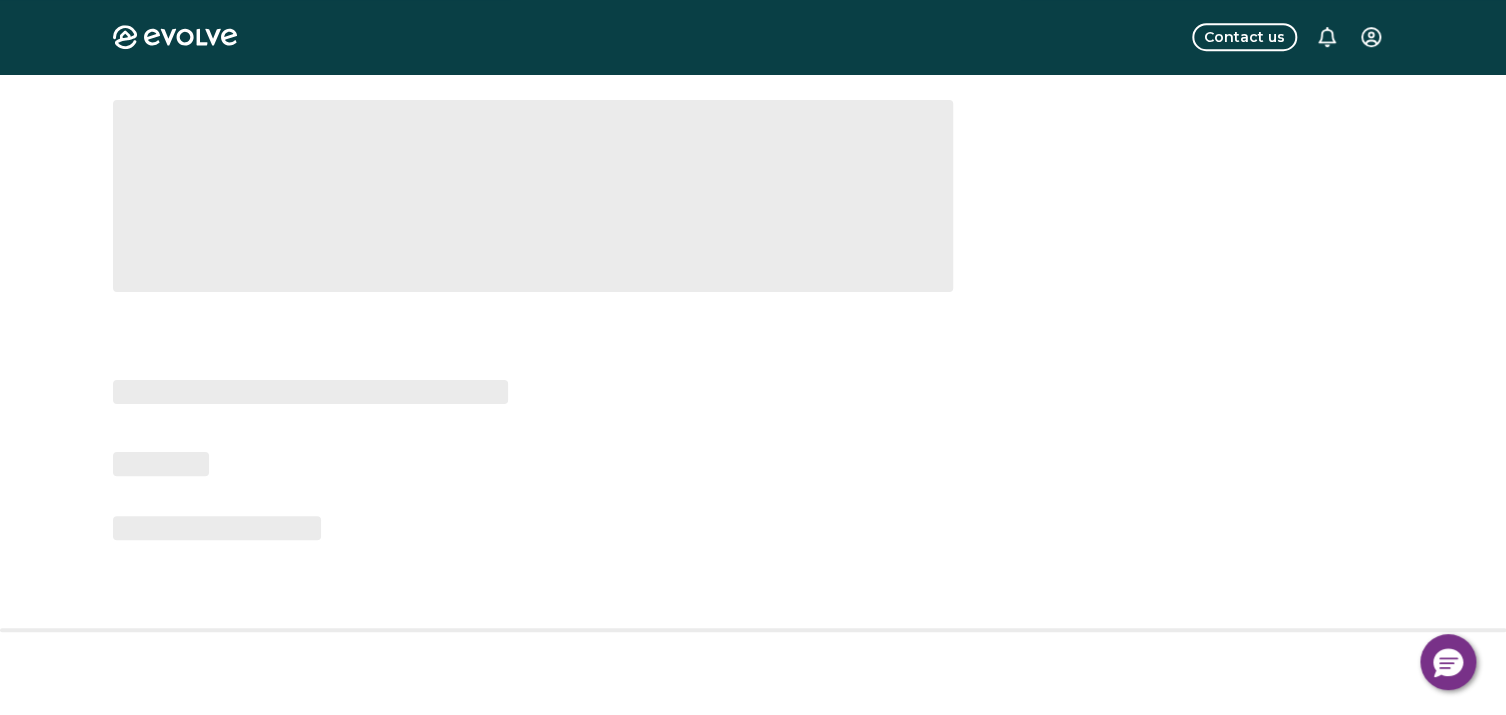 scroll, scrollTop: 0, scrollLeft: 0, axis: both 